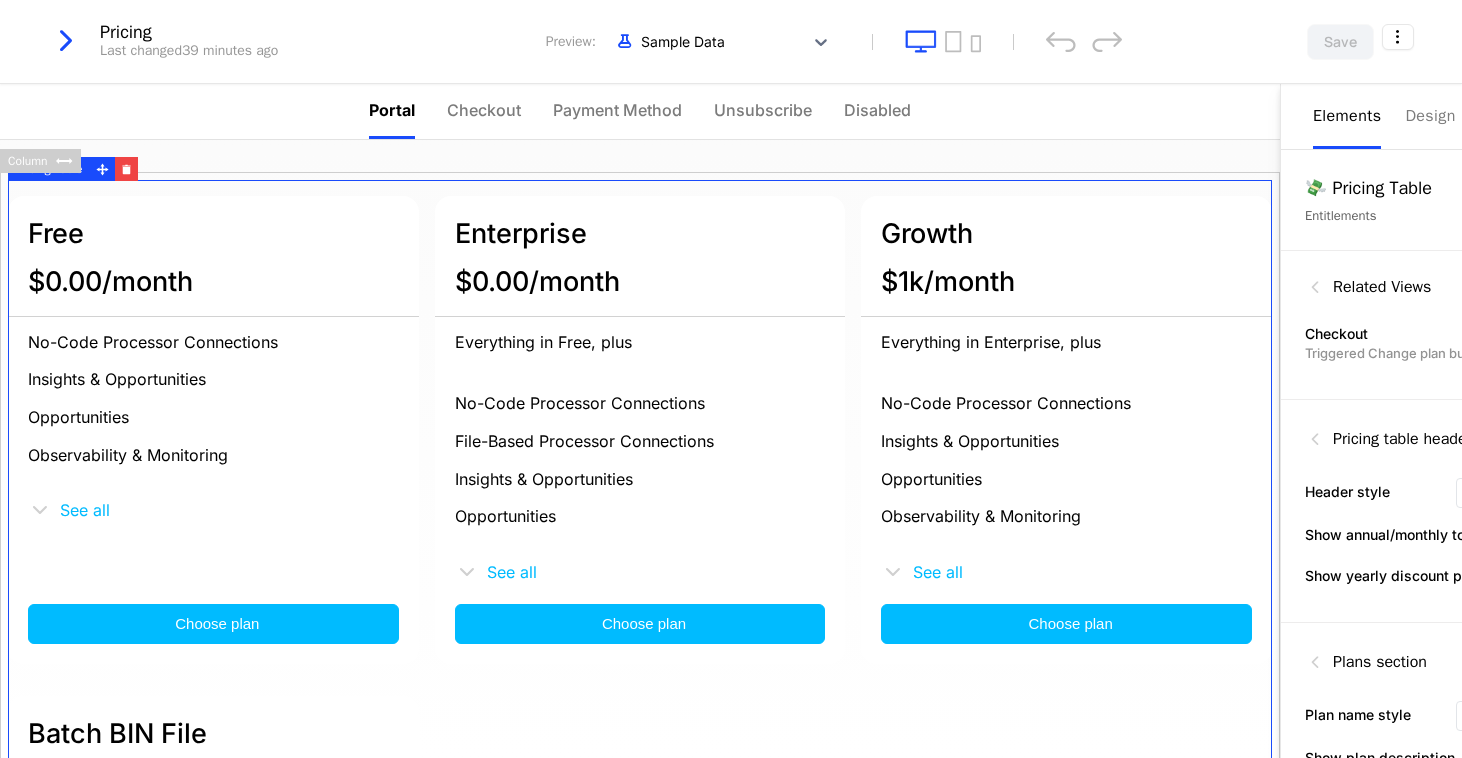 scroll, scrollTop: 0, scrollLeft: 0, axis: both 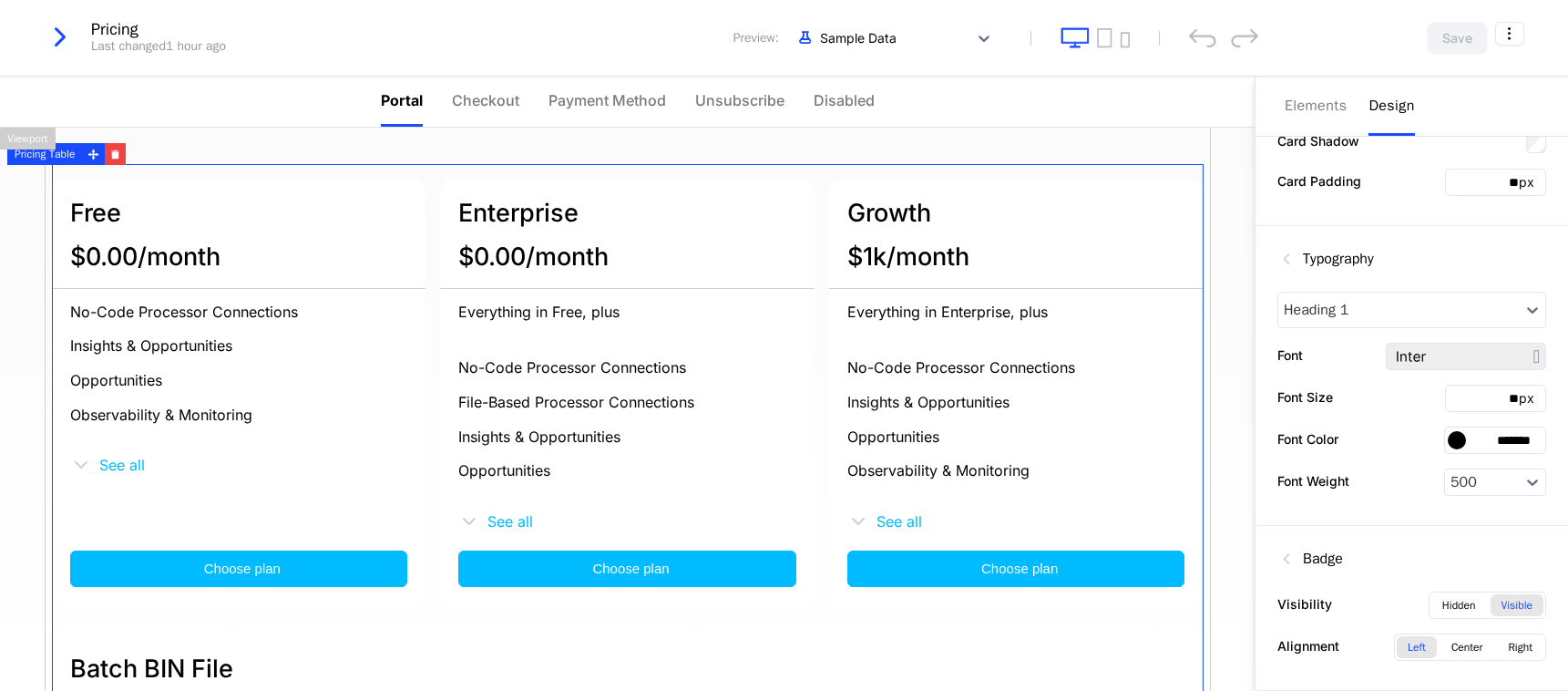 click on "Design" at bounding box center (1391, 106) 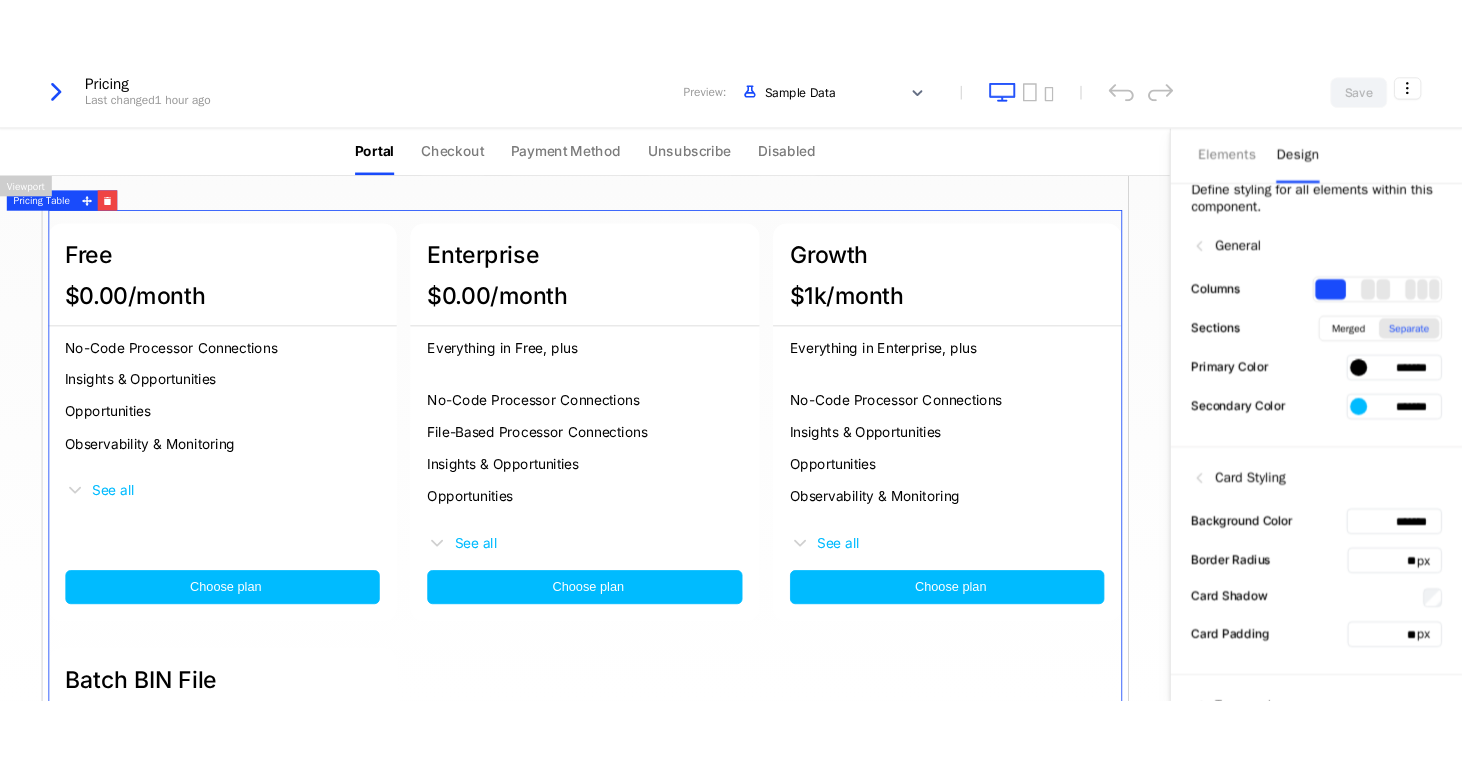 scroll, scrollTop: 0, scrollLeft: 0, axis: both 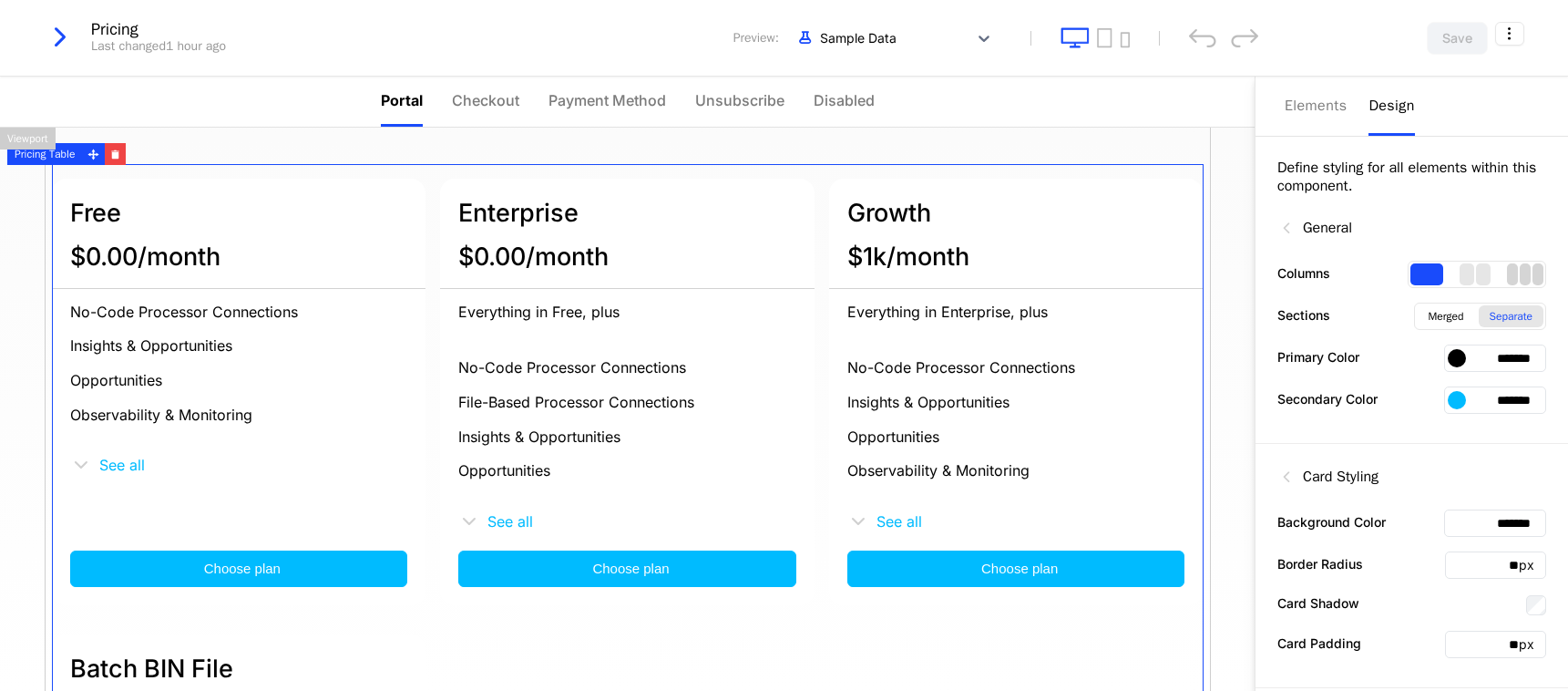 click at bounding box center [1525, 274] 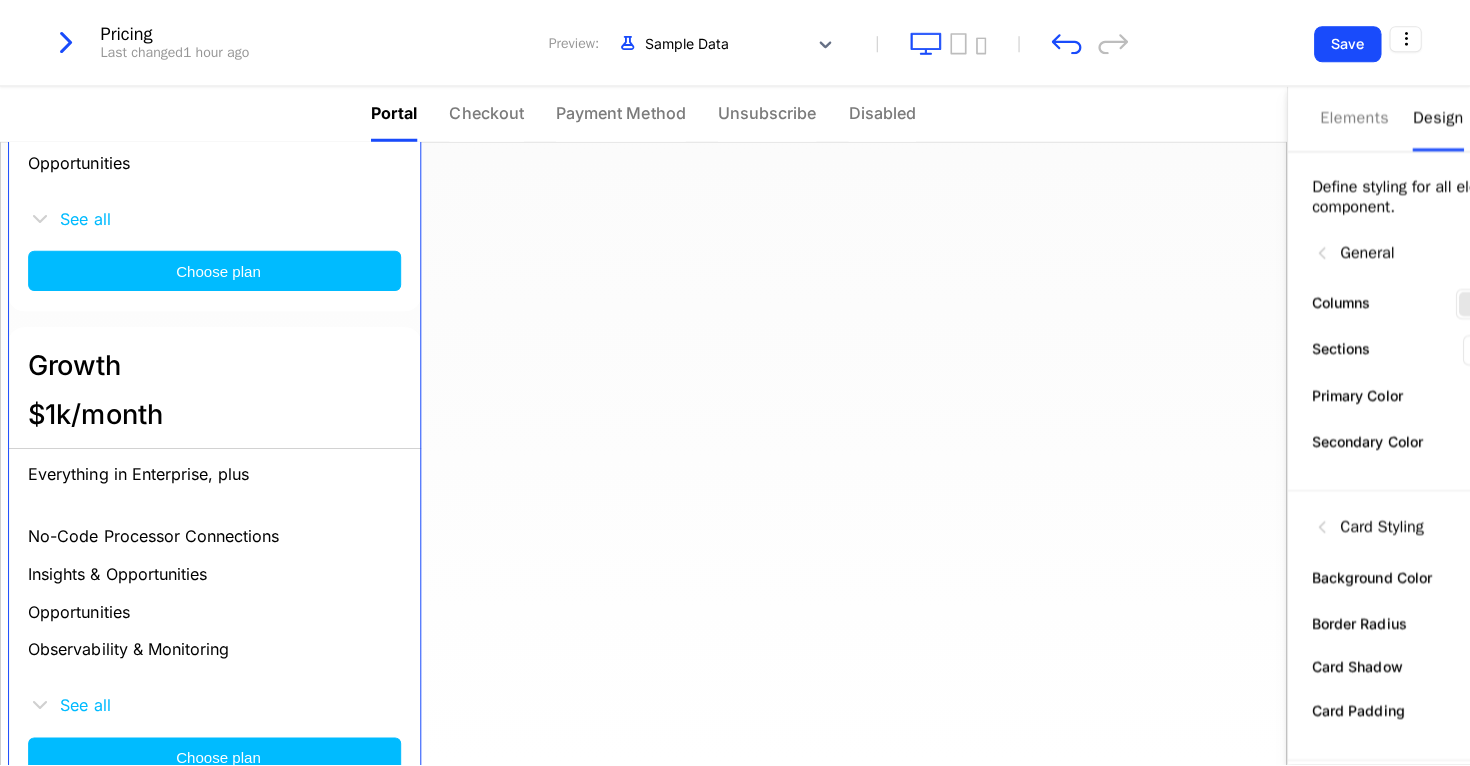 scroll, scrollTop: 788, scrollLeft: 0, axis: vertical 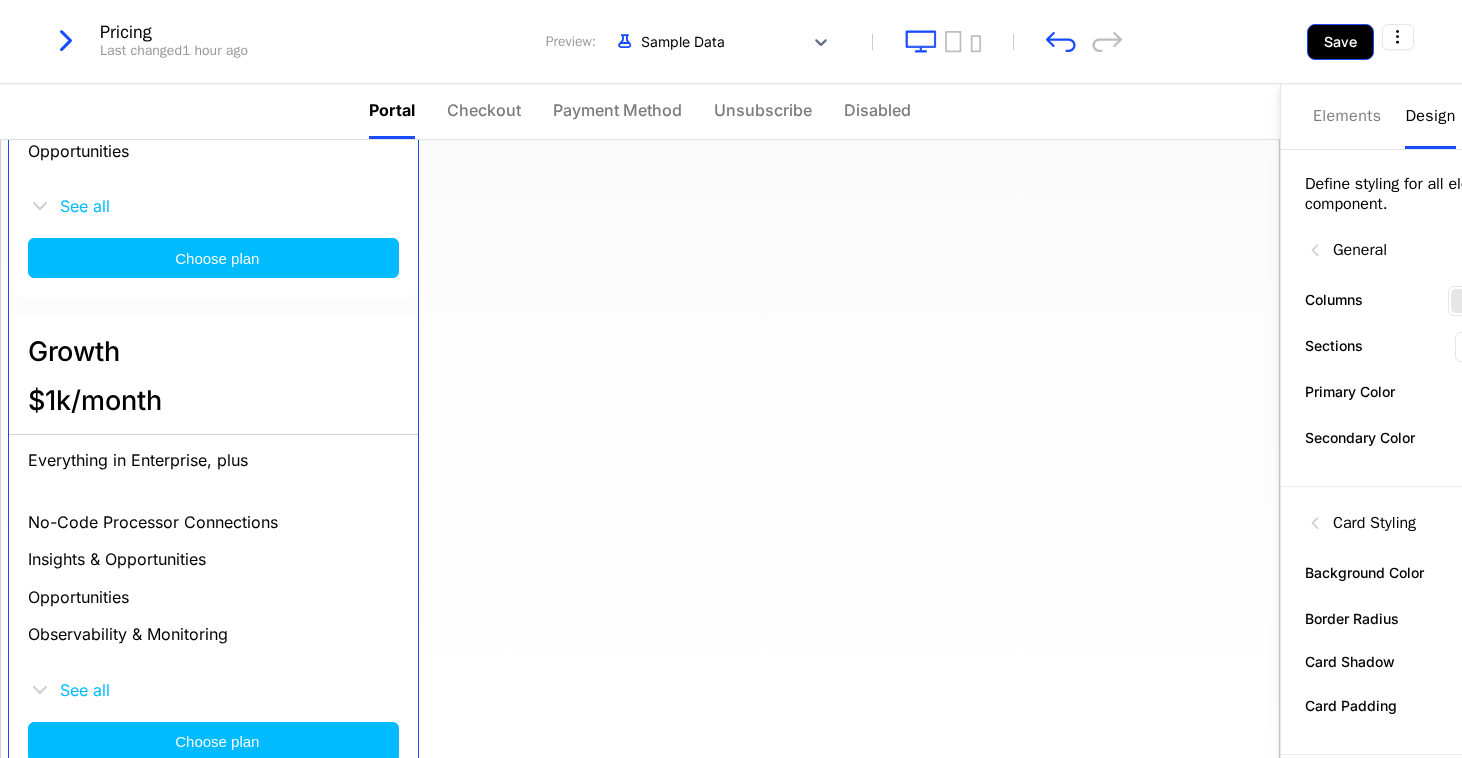 click on "Save" at bounding box center [1340, 42] 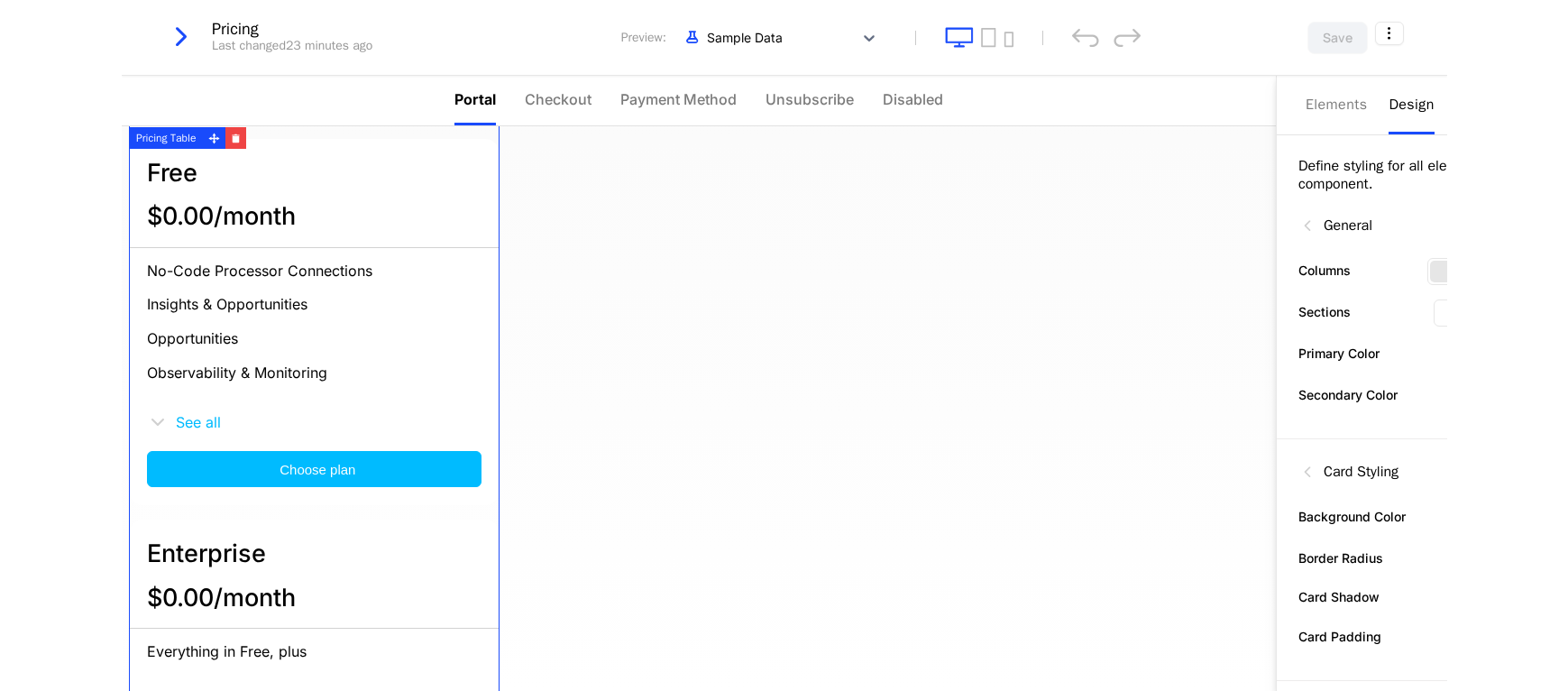 scroll, scrollTop: 5, scrollLeft: 0, axis: vertical 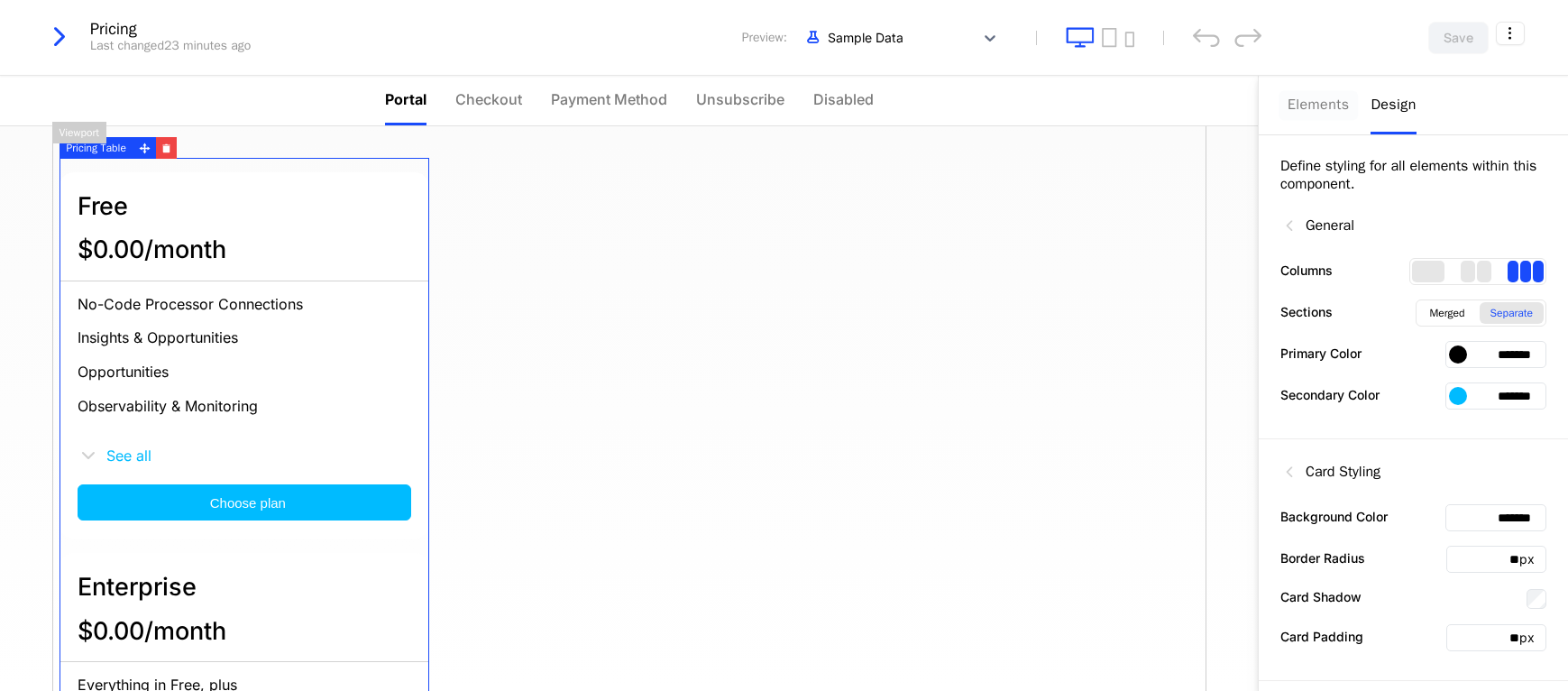 click on "Elements" at bounding box center (1318, 105) 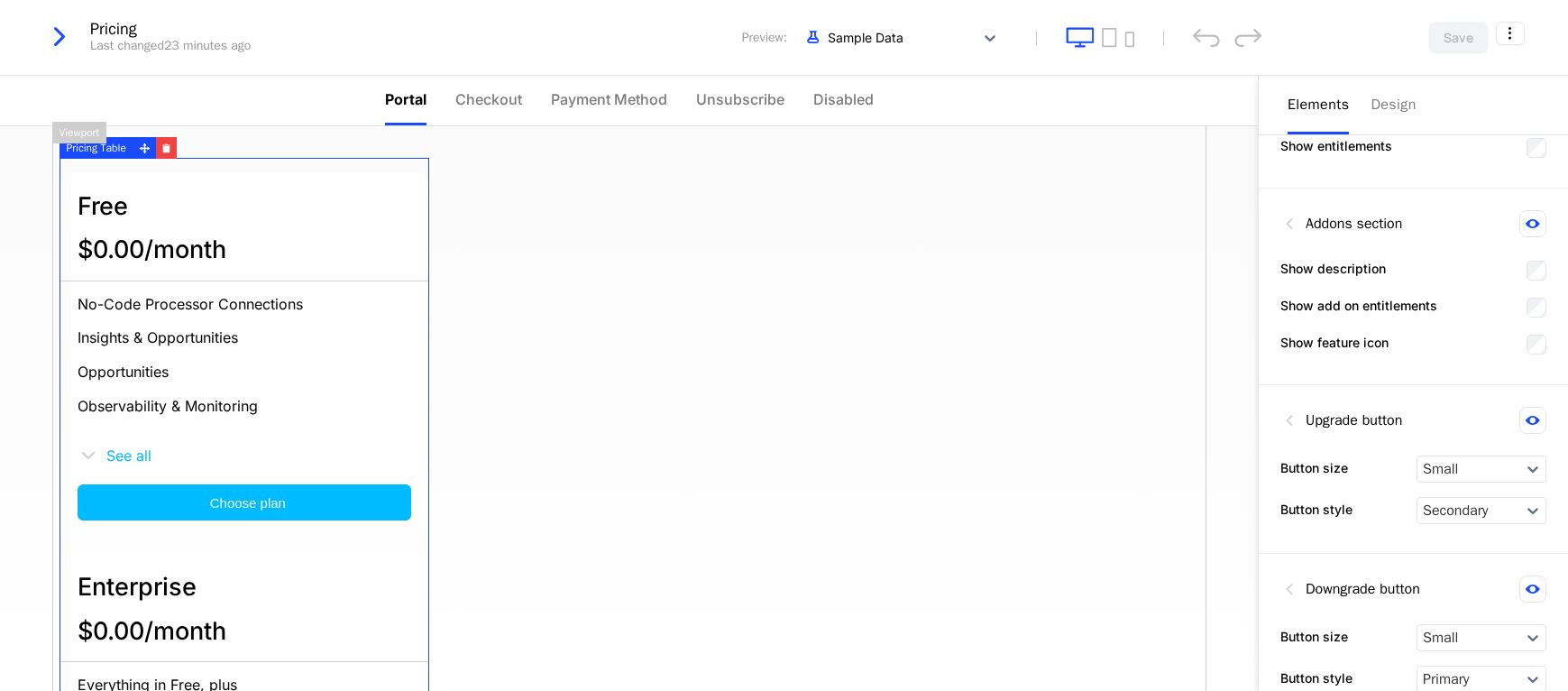 scroll, scrollTop: 722, scrollLeft: 0, axis: vertical 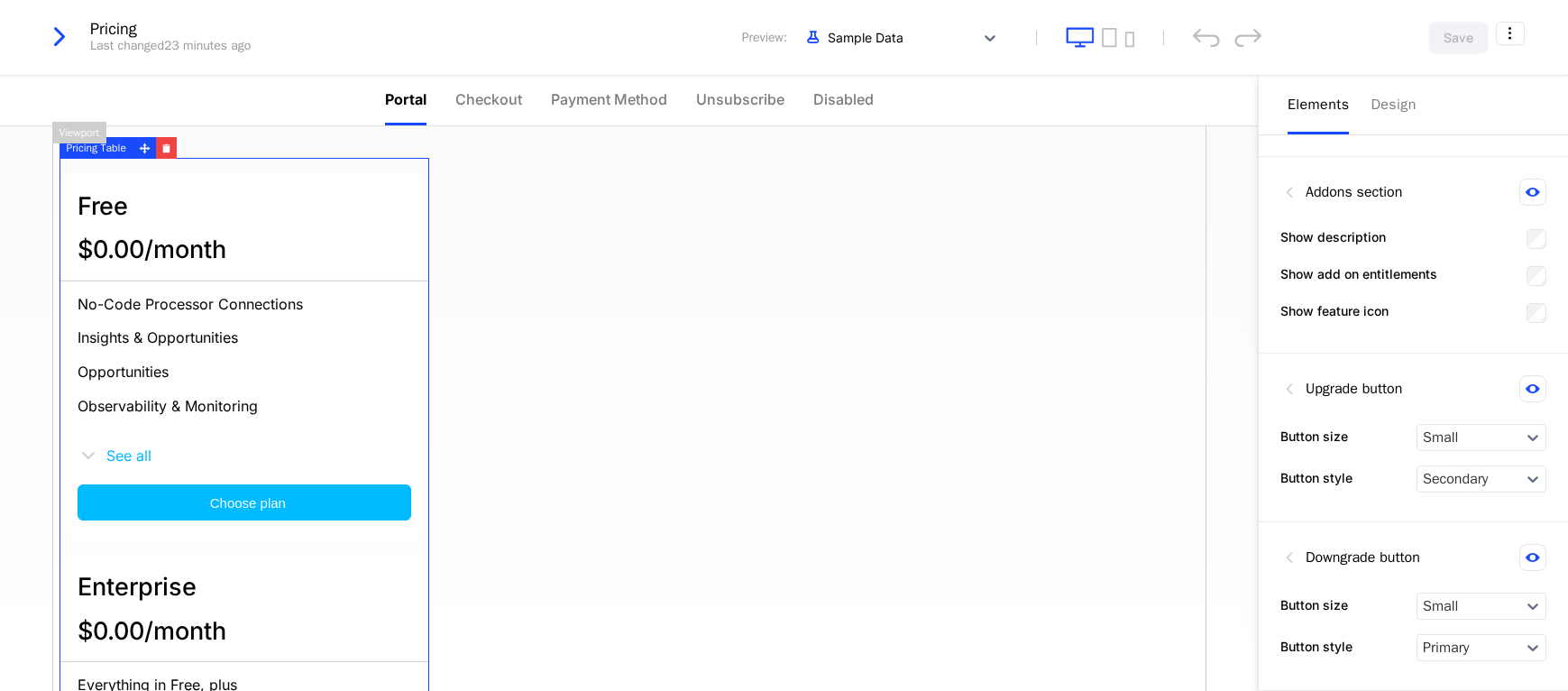 type 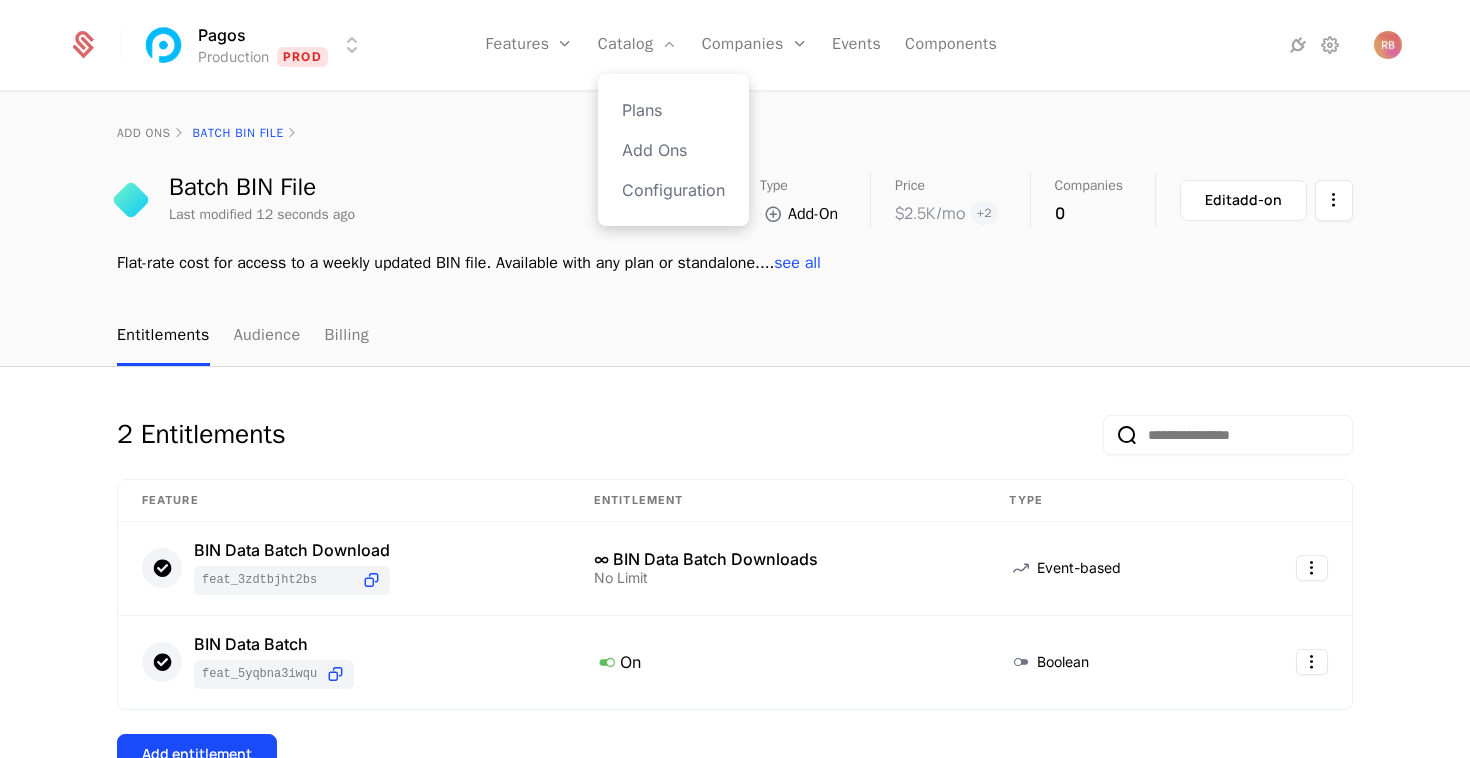 scroll, scrollTop: 0, scrollLeft: 0, axis: both 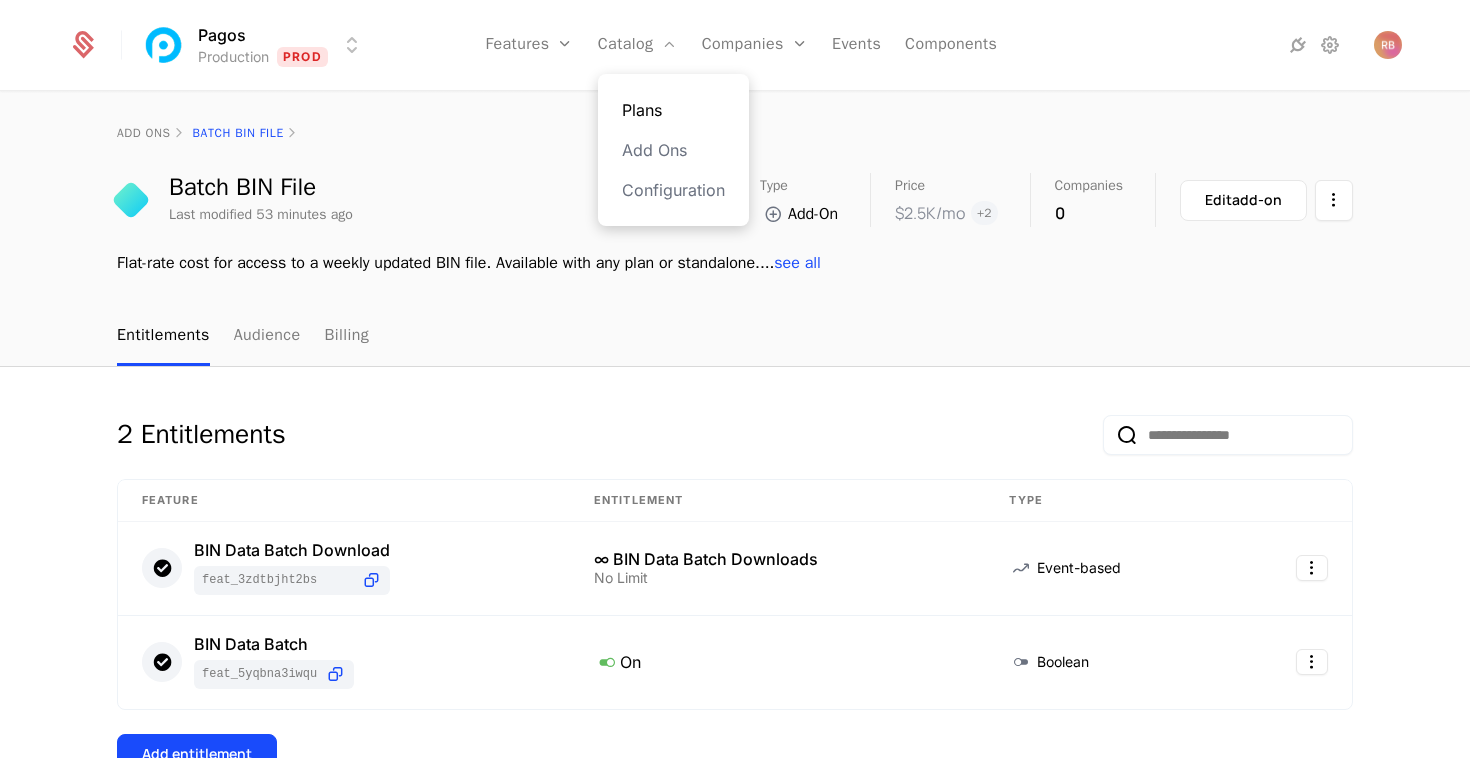 click on "Plans" at bounding box center (673, 110) 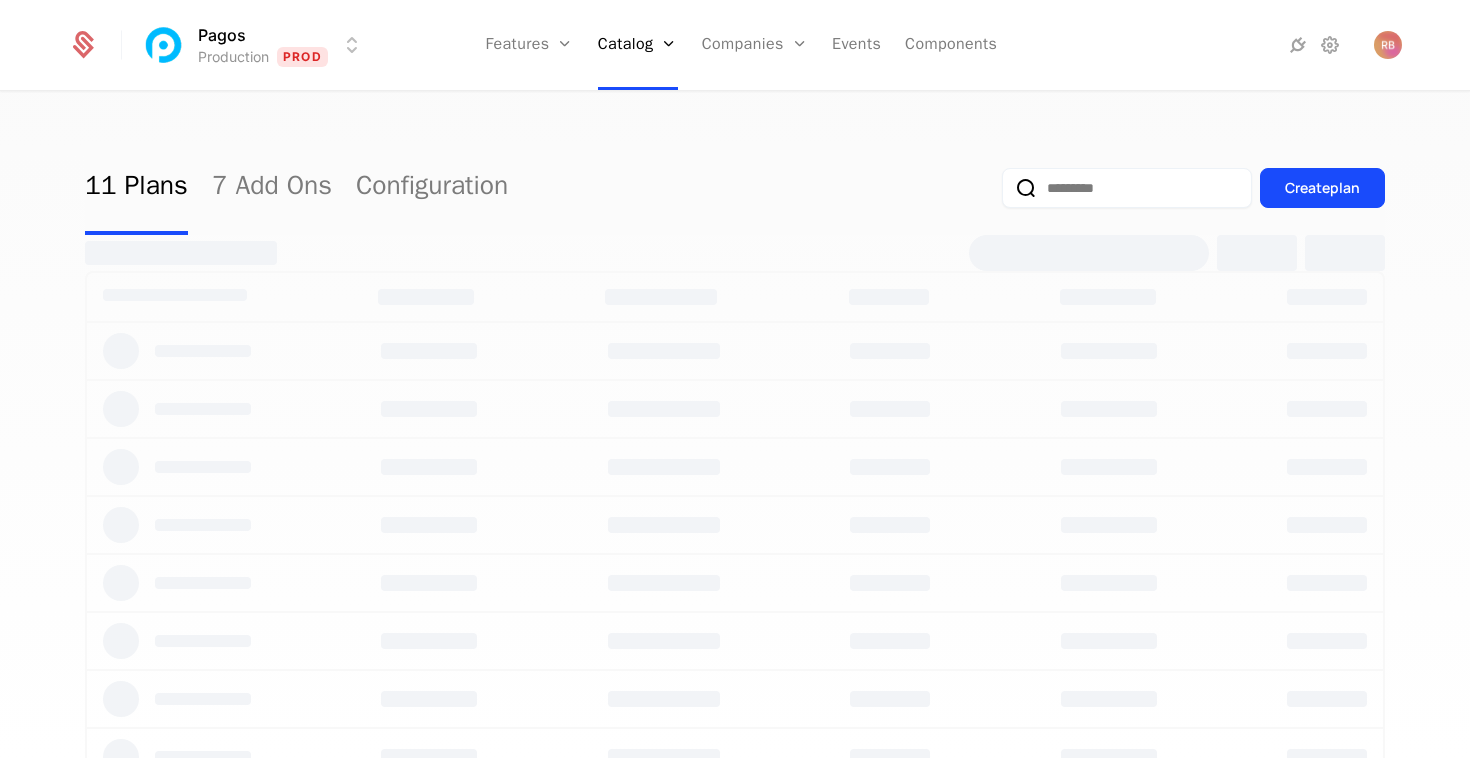 select on "***" 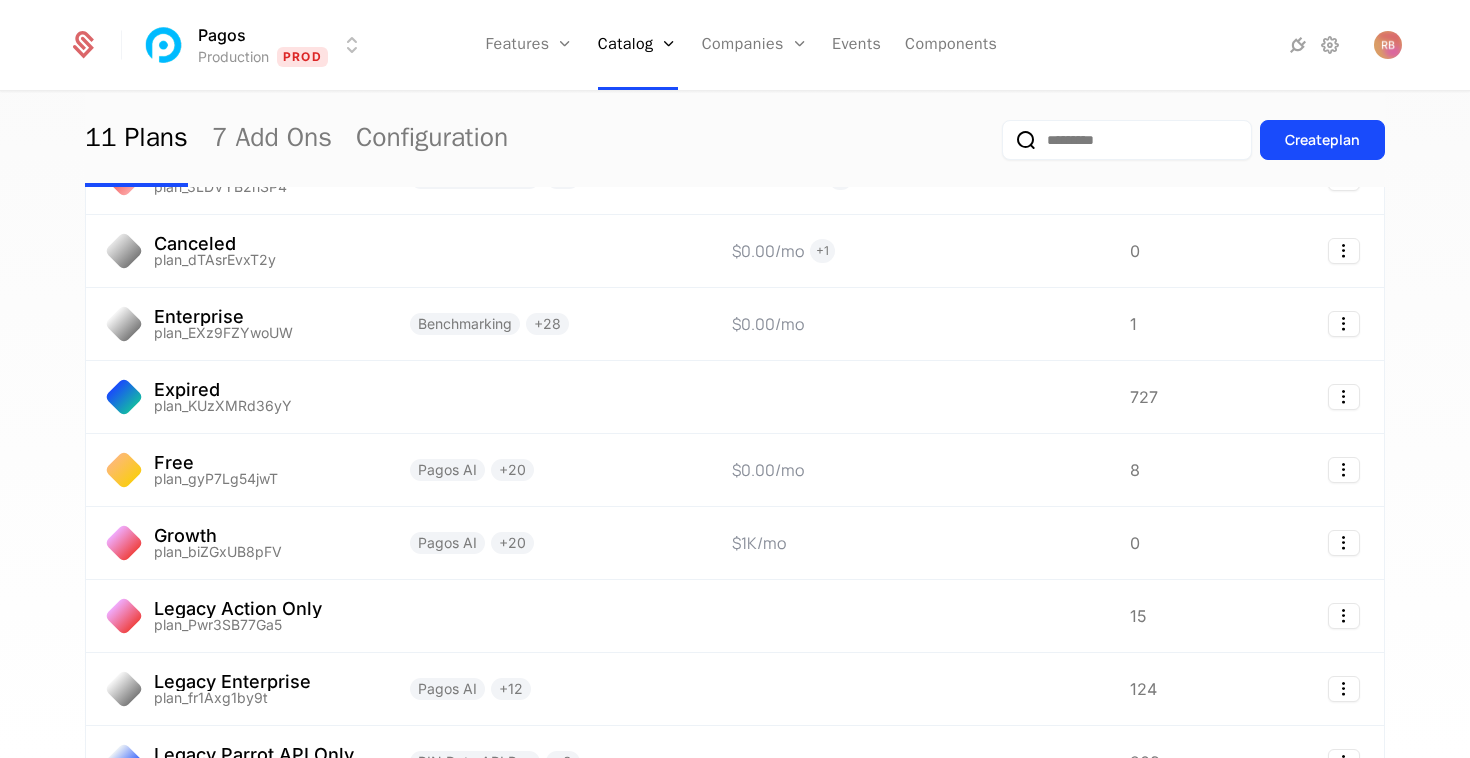 scroll, scrollTop: 211, scrollLeft: 0, axis: vertical 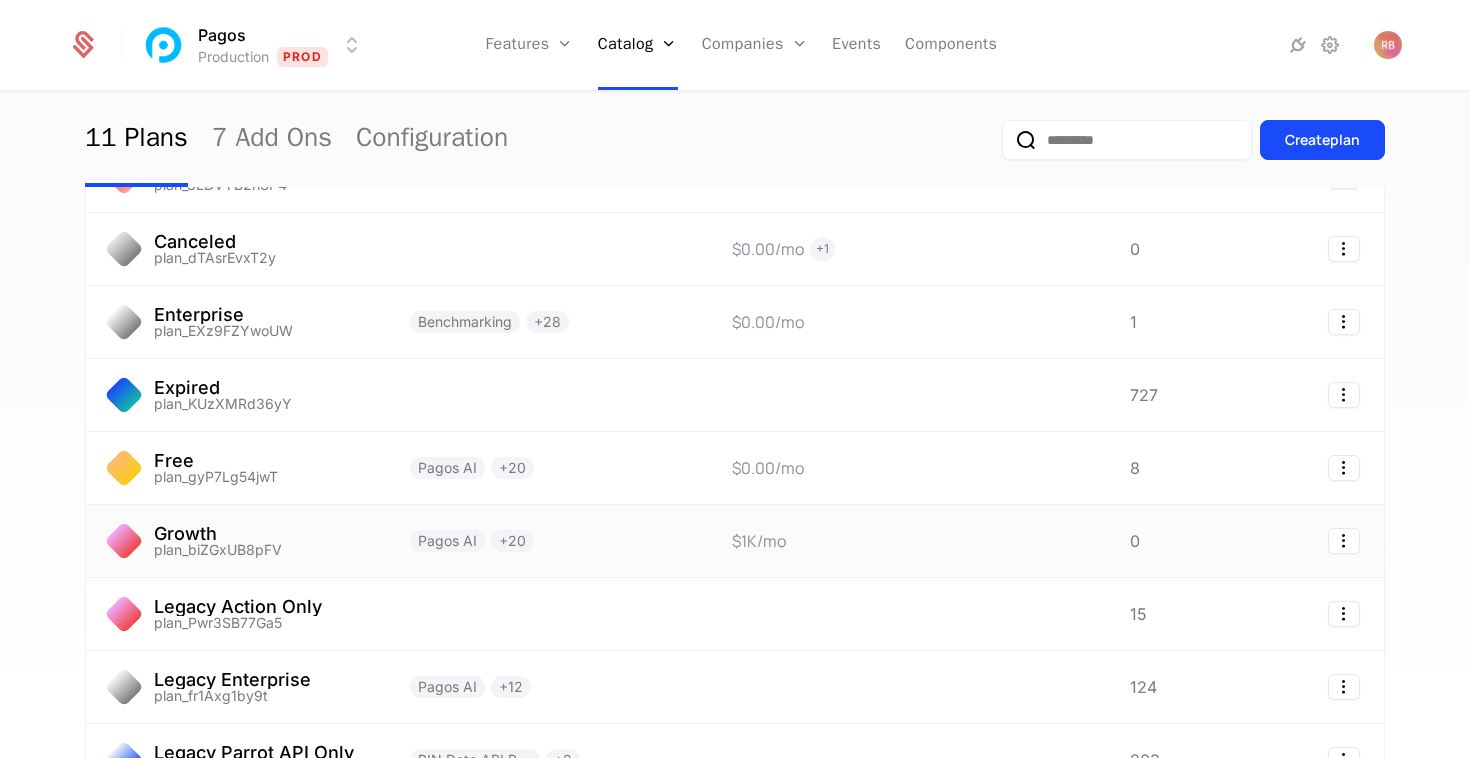click on "Pagos AI + 20" at bounding box center [547, 541] 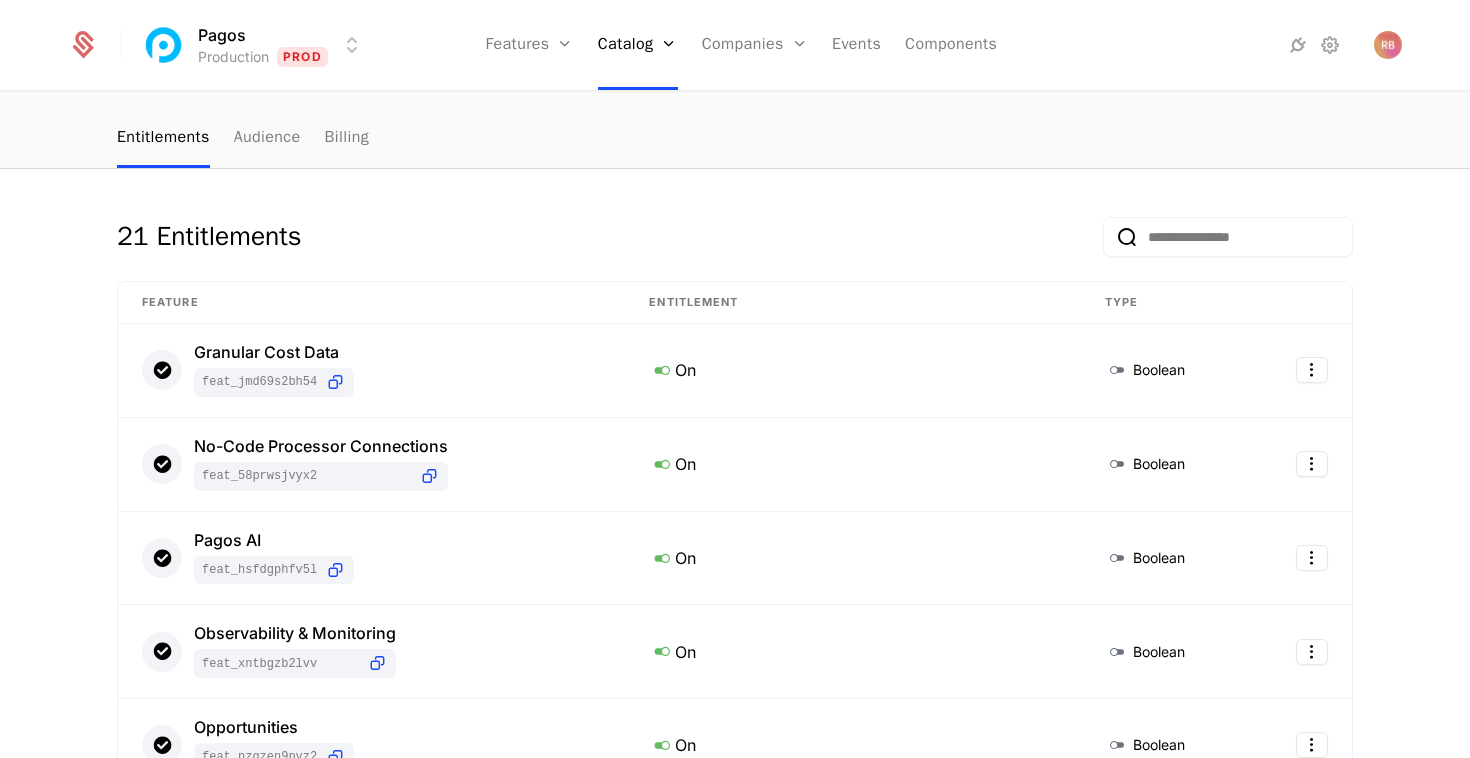 scroll, scrollTop: 157, scrollLeft: 0, axis: vertical 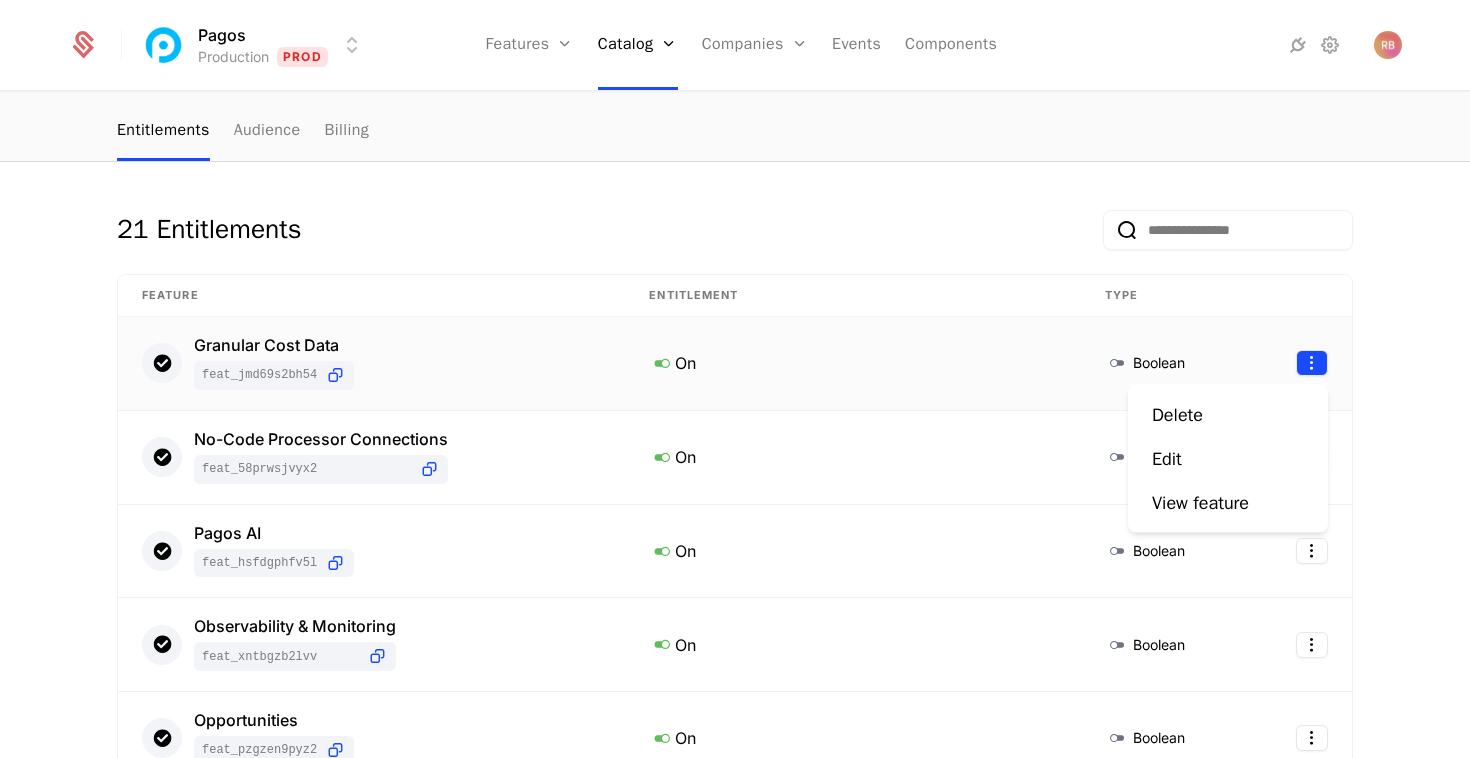 click on "Pagos Production Prod Features Features Flags Catalog Plans Add Ons Configuration Companies Companies Users Events Components plans Growth Growth Last modified 5 days ago Type Plan Price $1K /mo Companies 0 Edit  plan Entitlements Audience Billing 21 Entitlements Feature Entitlement Type Granular Cost Data feat_jMd69S2BH54 On Boolean No-Code Processor Connections feat_58pRWSjVYX2 On Boolean Pagos AI feat_hSFDgphFv5L On Boolean Observability & Monitoring feat_XNTbGZb2LVV On Boolean Opportunities feat_PzgzeN9pyZ2 On Boolean Test Mode - Network Tokenization feat_5NTisfj4CcD On Boolean Test Mode - Benchmarking feat_8A4eDyiZRyG On Boolean Test Mode - BIN Data Batch feat_Xqz8J7E6Asj On Boolean Test Mode - Copilot feat_eBrcUkPznWH On Boolean Test Mode - Account Updater feat_EM5ZTeffhsV On Boolean Test Mode - Observability & Monitoring feat_TuJg6GpdhsL On Boolean Test Mode - Custom Data / Metadata feat_9EiMGXNtEtc On Boolean Test Mode - Opportunities feat_X1cZGKHzpiZ On Boolean feat_fKXeFGcBwfS On Boolean ." at bounding box center (735, 379) 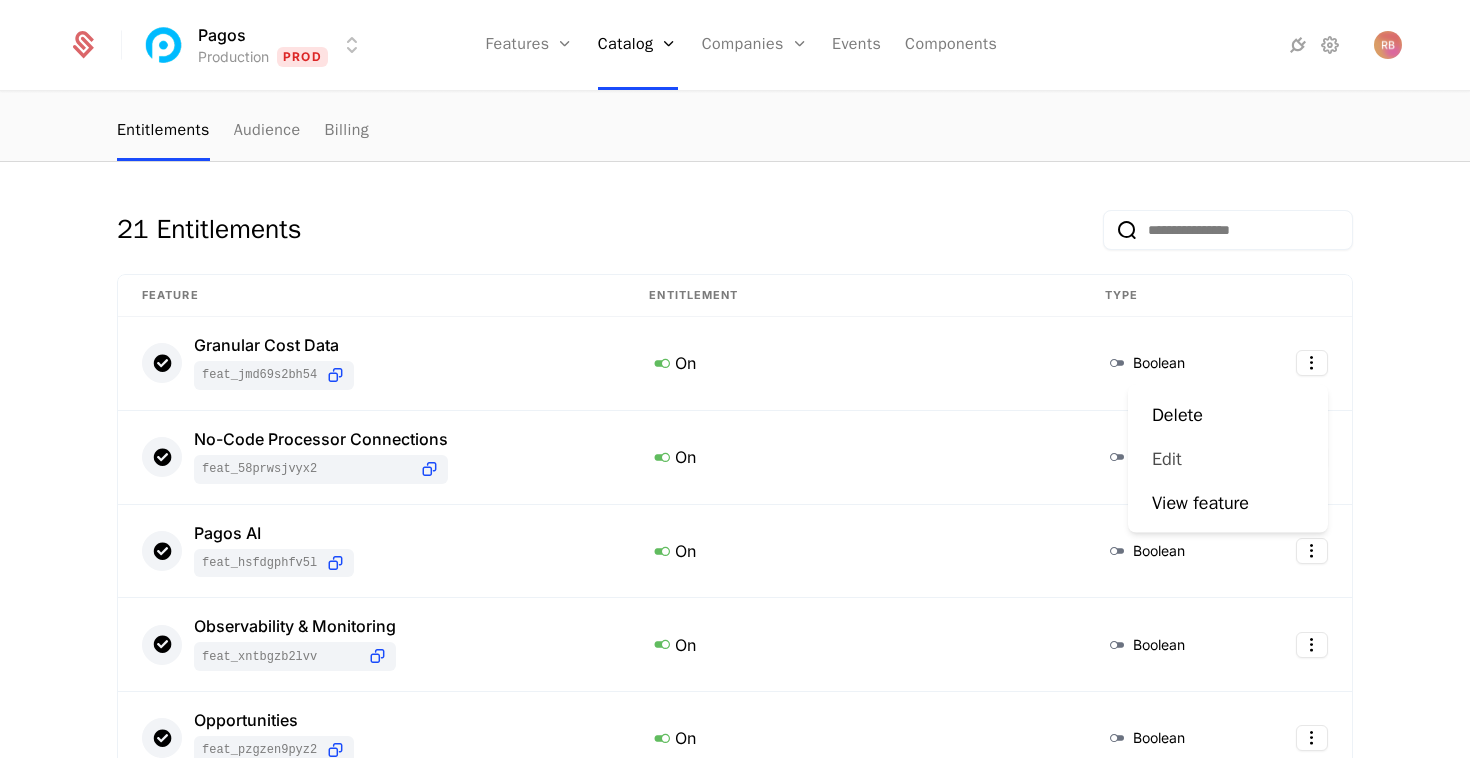 click on "Edit" at bounding box center (1228, 459) 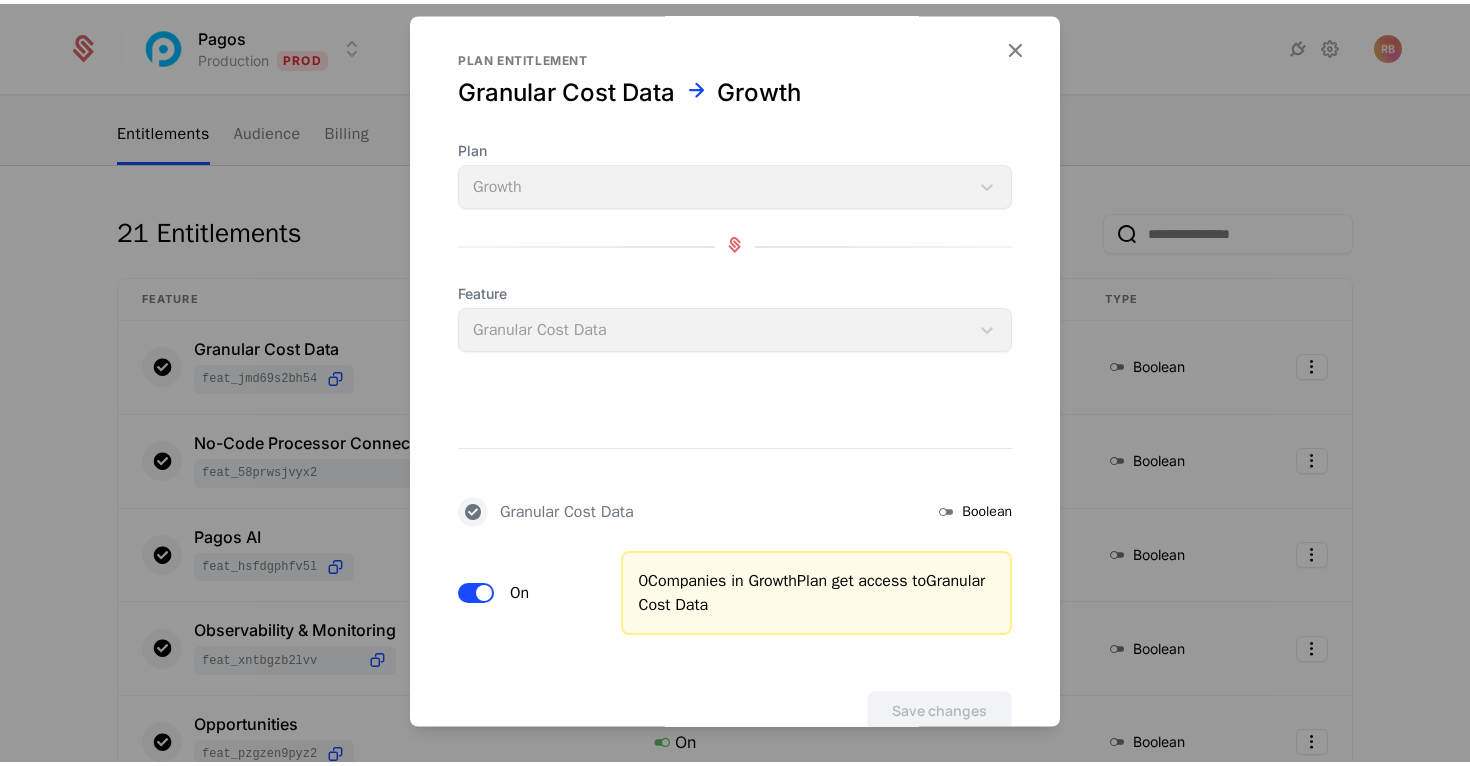 scroll, scrollTop: 0, scrollLeft: 0, axis: both 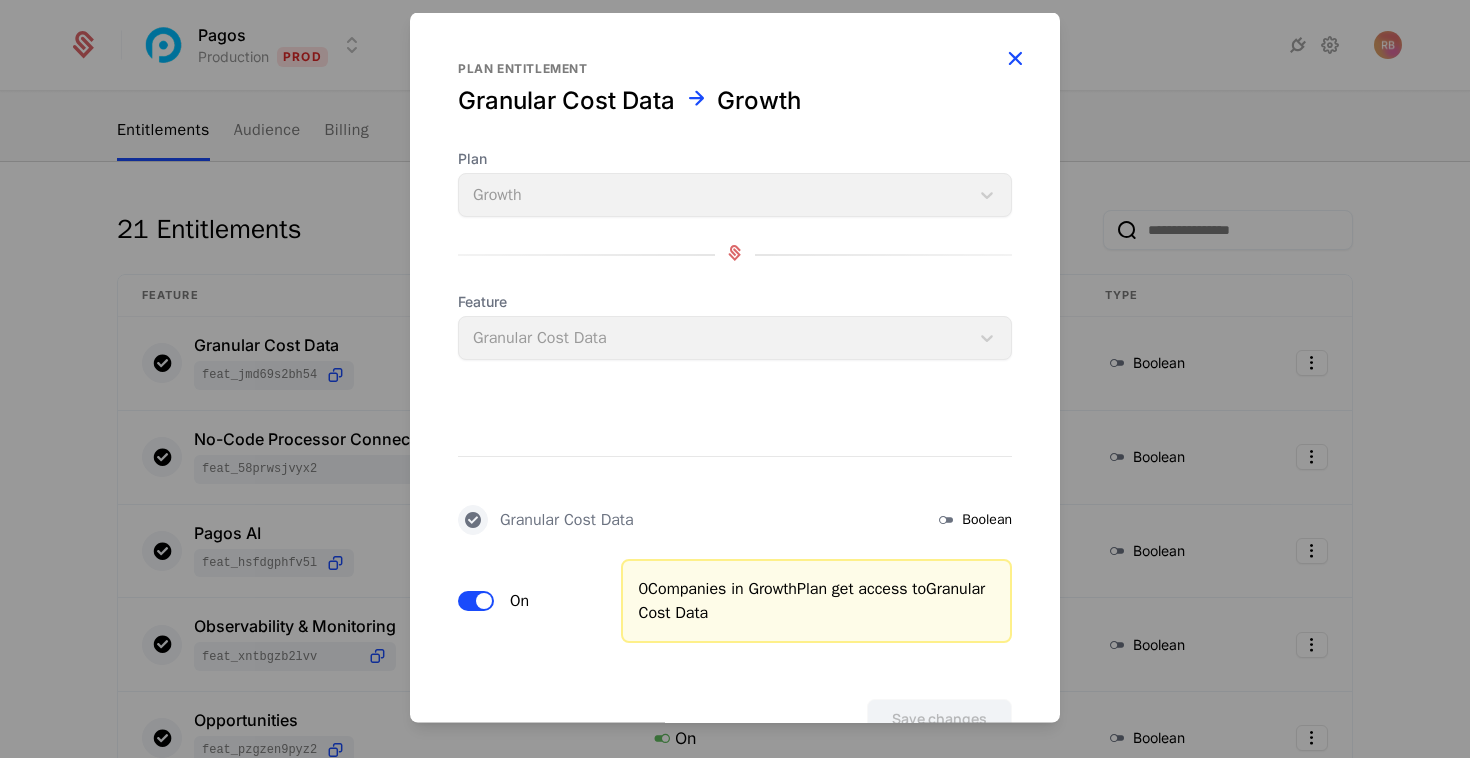 click at bounding box center [1015, 58] 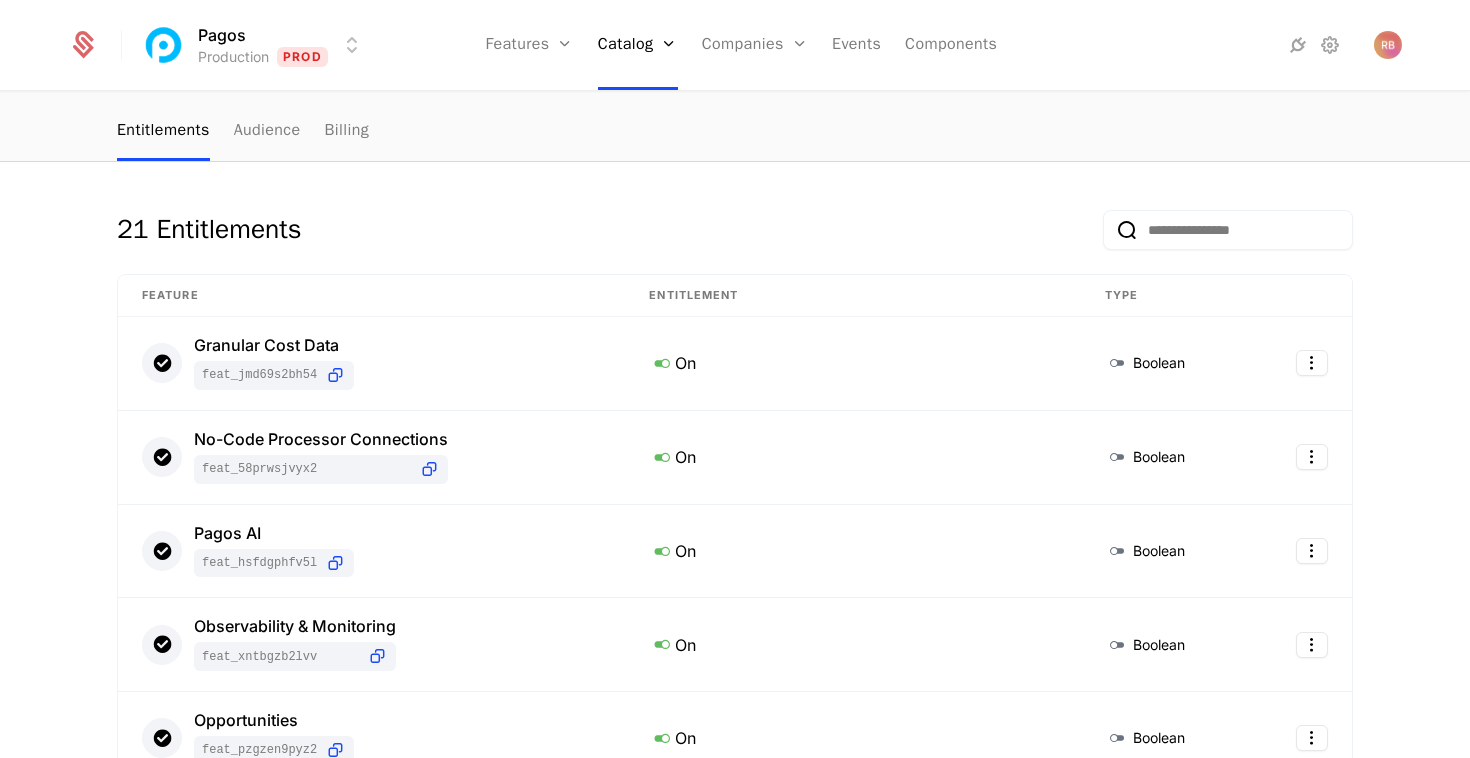 click on "21 Entitlements Feature Entitlement Type Granular Cost Data feat_jMd69S2BH54 On Boolean No-Code Processor Connections feat_58pRWSjVYX2 On Boolean Pagos AI feat_hSFDgphFv5L On Boolean Observability & Monitoring feat_XNTbGZb2LVV On Boolean Opportunities feat_PzgzeN9pyZ2 On Boolean Test Mode - Network Tokenization feat_5NTisfj4CcD On Boolean Test Mode - Benchmarking feat_8A4eDyiZRyG On Boolean Test Mode - BIN Data Batch feat_Xqz8J7E6Asj On Boolean Test Mode - Copilot feat_eBrcUkPznWH On Boolean Test Mode - Account Updater feat_EM5ZTeffhsV On Boolean Test Mode - Observability & Monitoring feat_TuJg6GpdhsL On Boolean Test Mode - Custom Data / Metadata feat_9EiMGXNtEtc On Boolean Test Mode - Opportunities feat_X1cZGKHzpiZ On Boolean Test Mode - Granular Cost Data feat_fKXeFGcBwfS On Boolean Test Mode - Bin Data API feat_LxasPtE6vfu On Boolean Test Mode - No-Code Processor Connections feat_LLrc6xUNc2M On Boolean Test Mode - Visualizations & Insights feat_QS32EdTRPWw On Boolean Insights & Opportunities On Boolean On" at bounding box center (735, 1312) 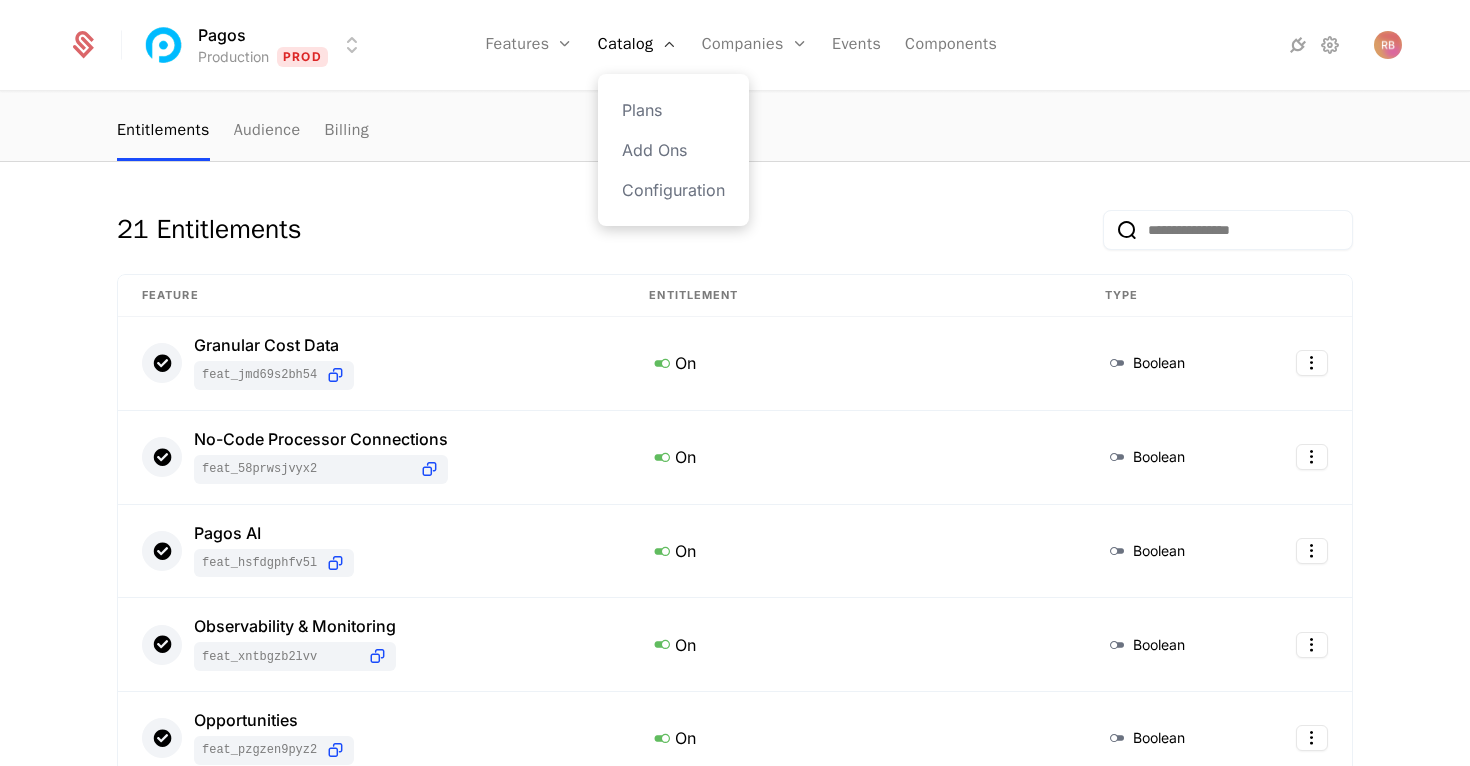 click on "Plans Add Ons Configuration" at bounding box center [673, 150] 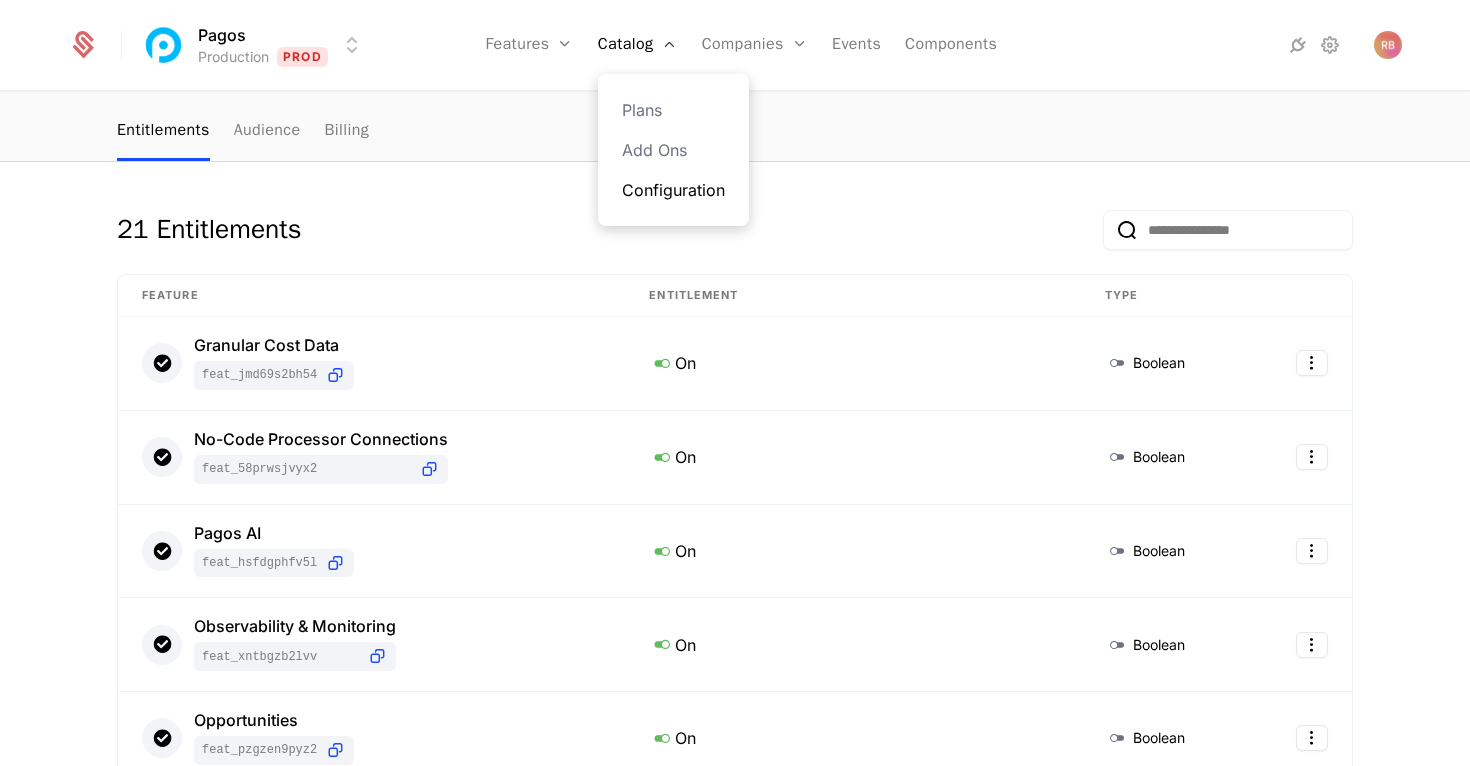 click on "Configuration" at bounding box center (673, 190) 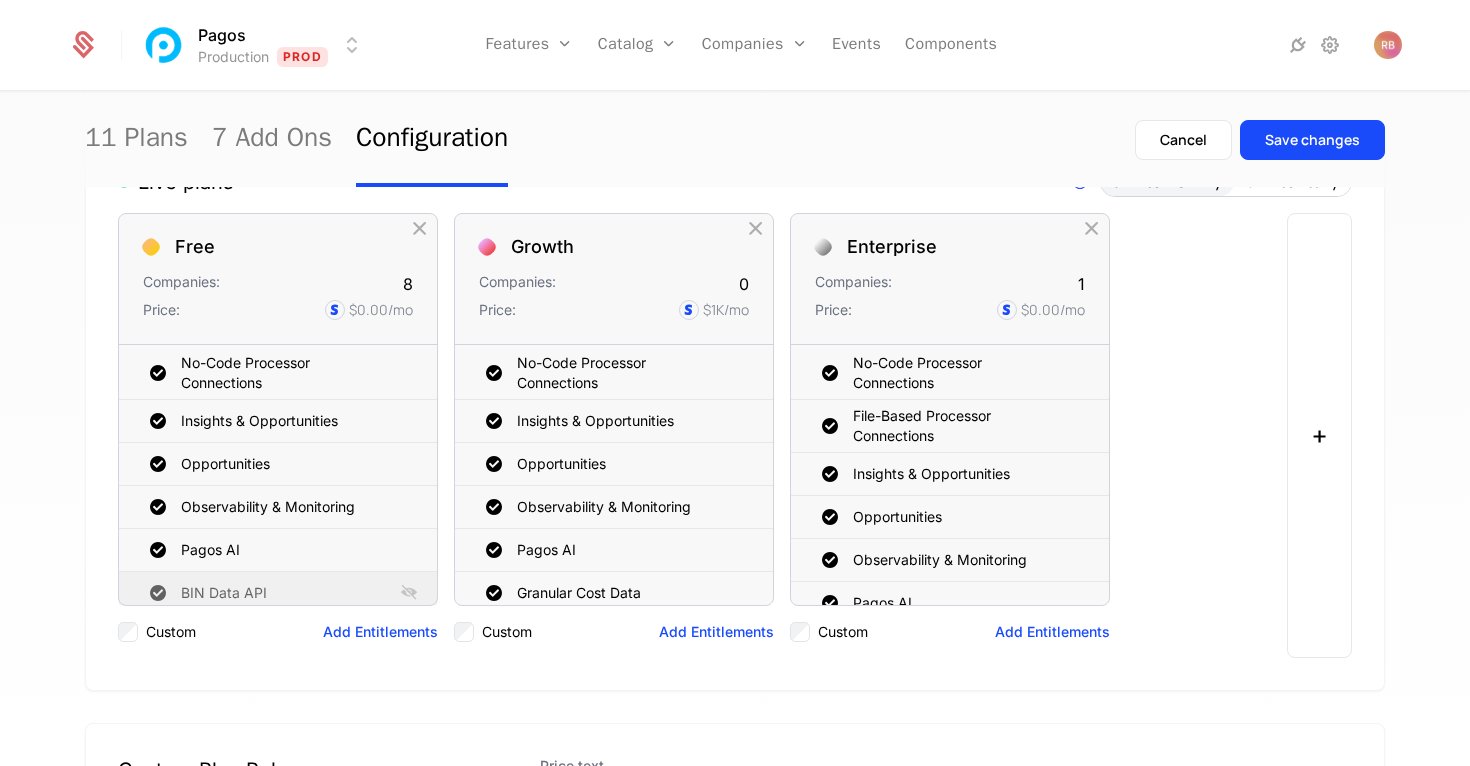 scroll, scrollTop: 239, scrollLeft: 0, axis: vertical 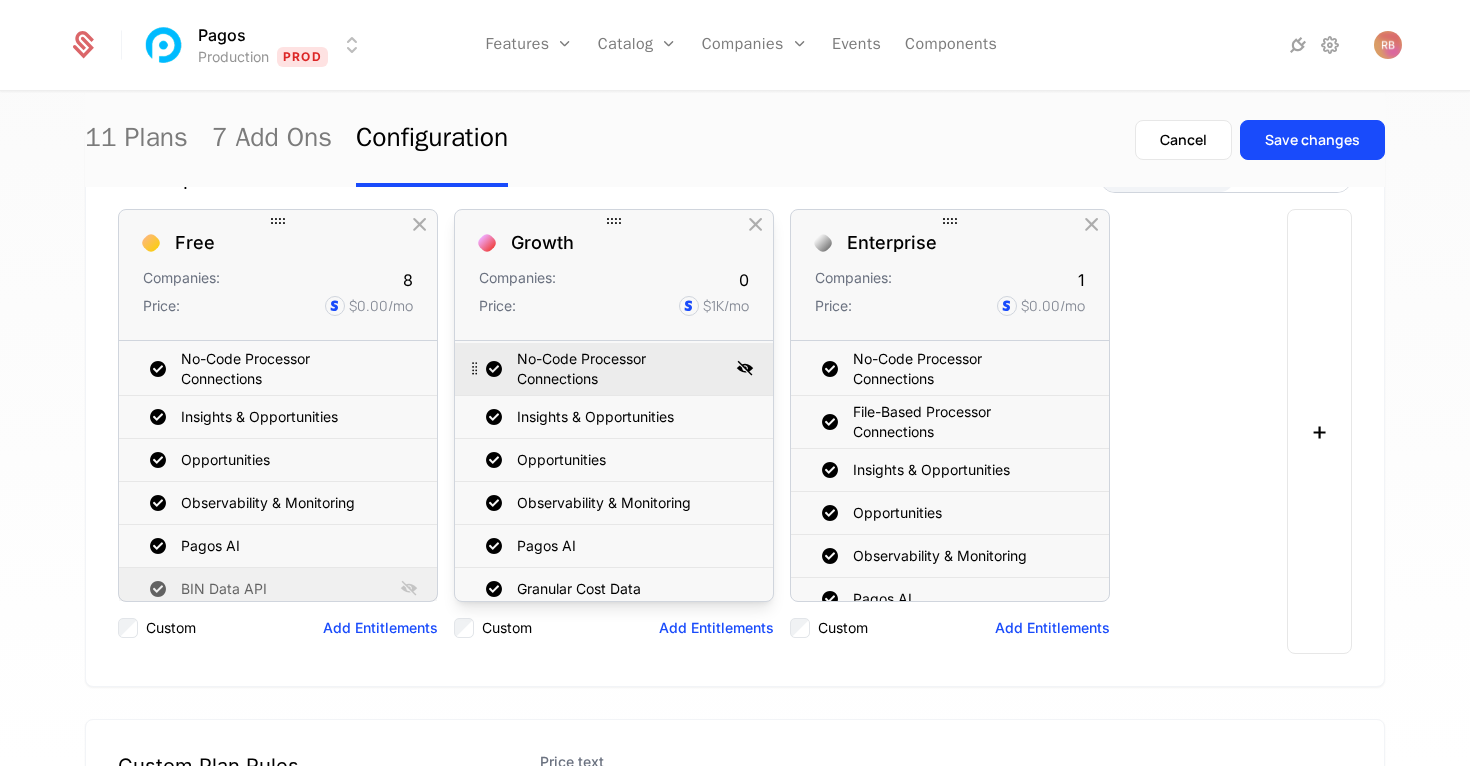 click at bounding box center (745, 368) 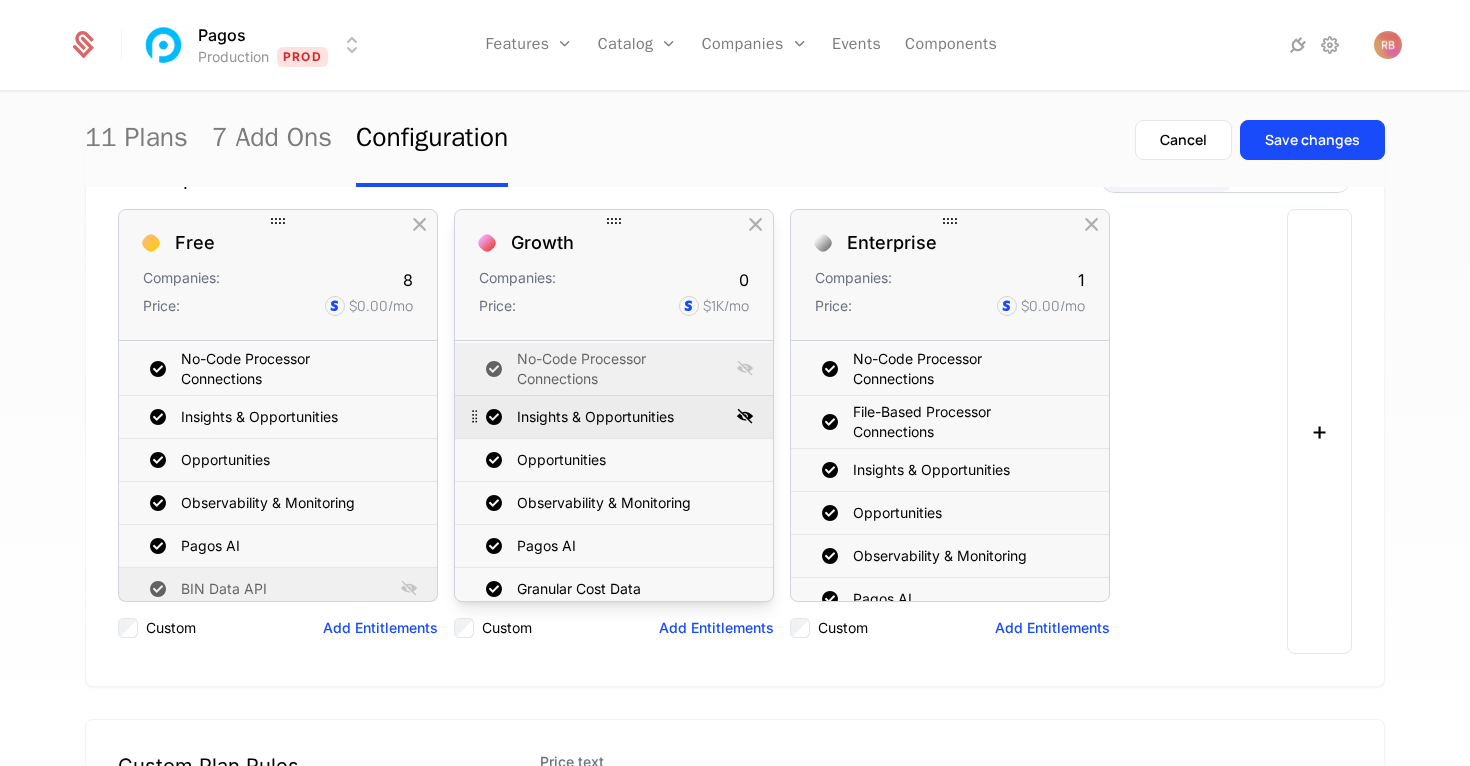 click at bounding box center (745, 416) 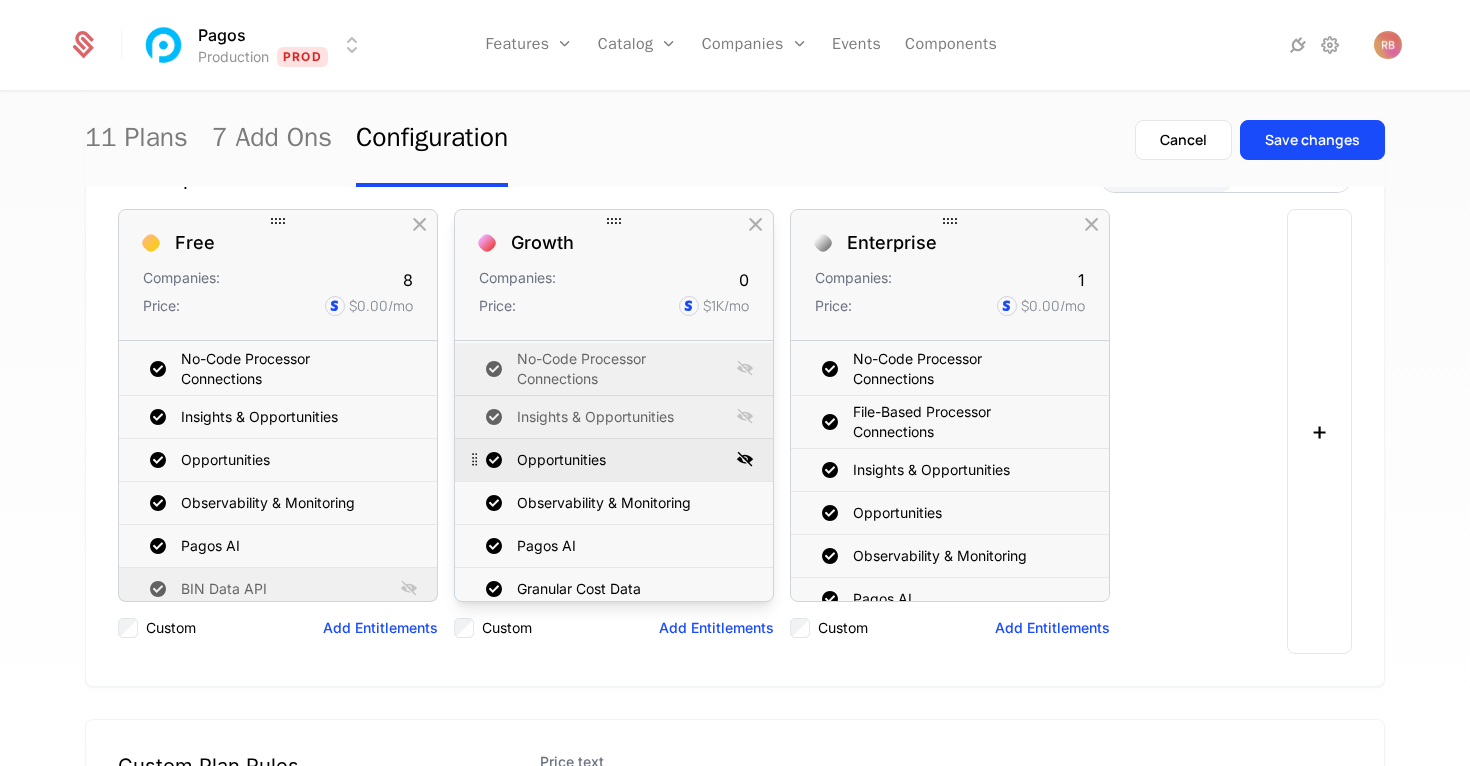 click at bounding box center [745, 459] 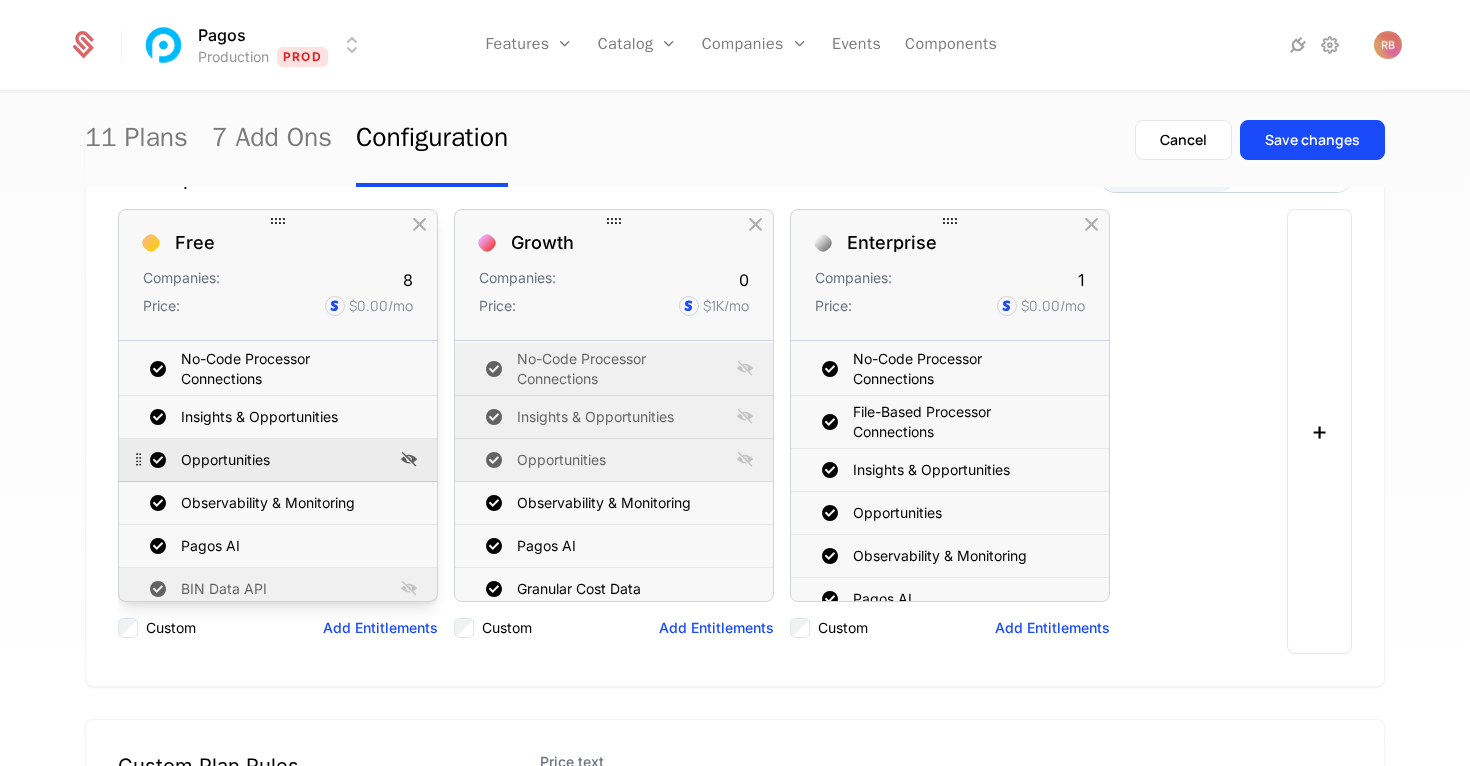 click at bounding box center [409, 459] 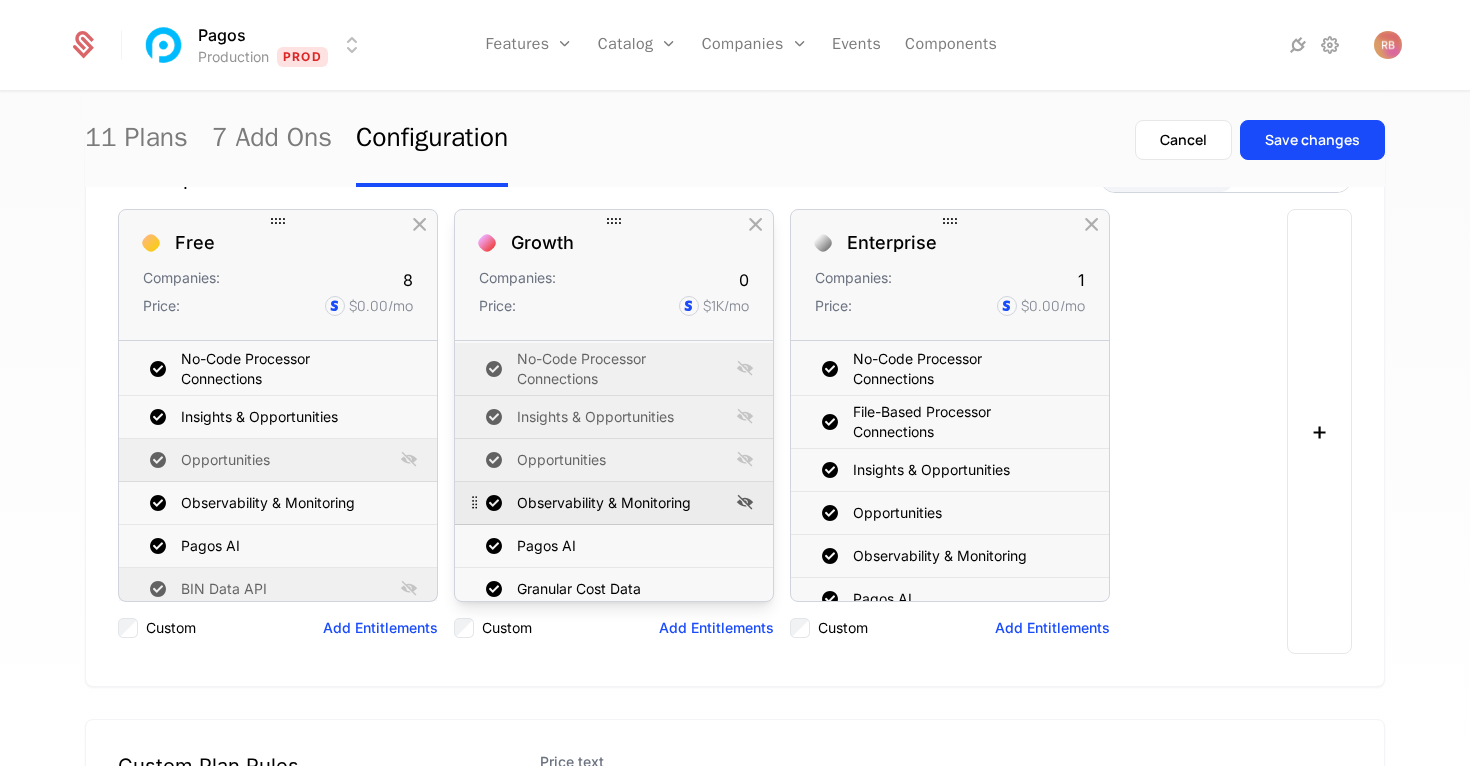 click at bounding box center (745, 502) 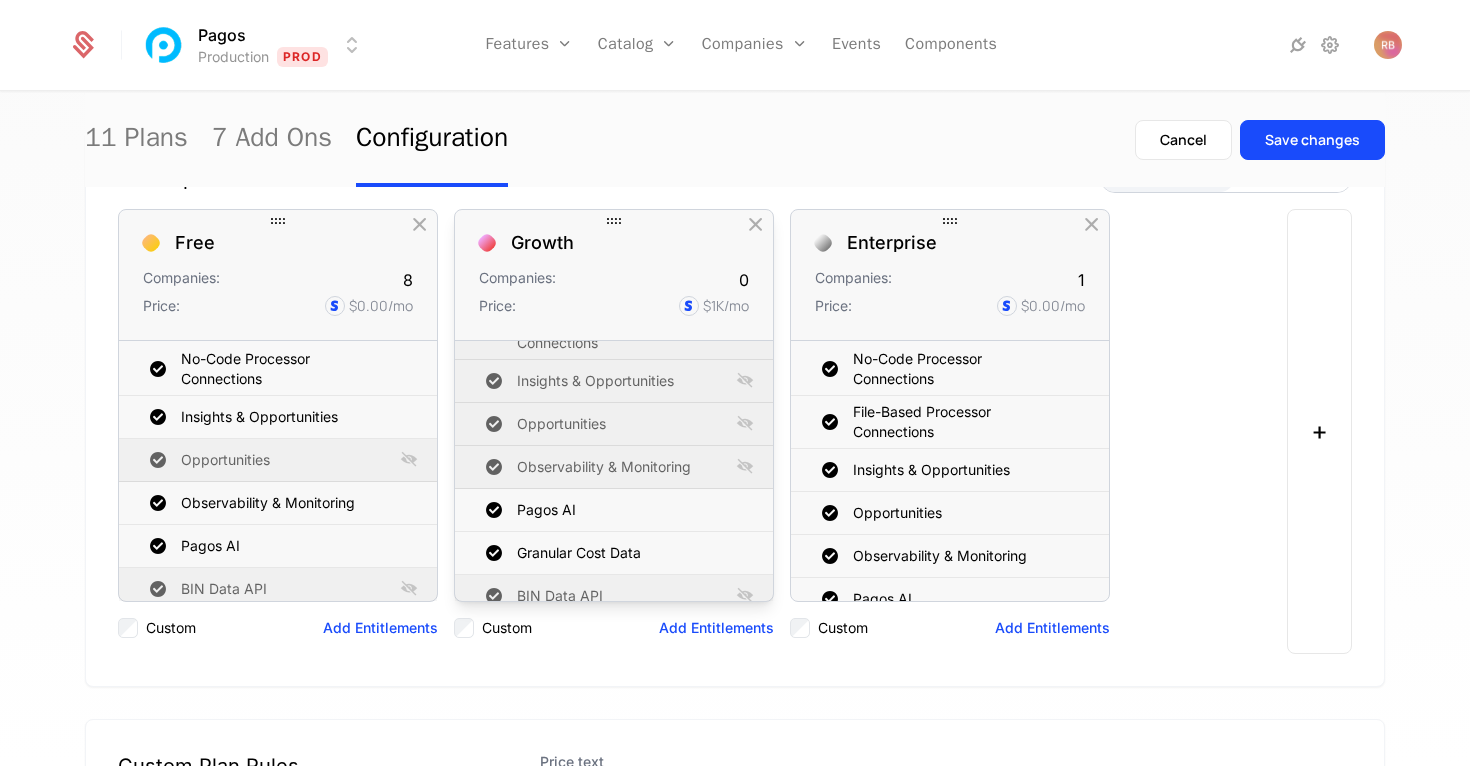 scroll, scrollTop: 0, scrollLeft: 0, axis: both 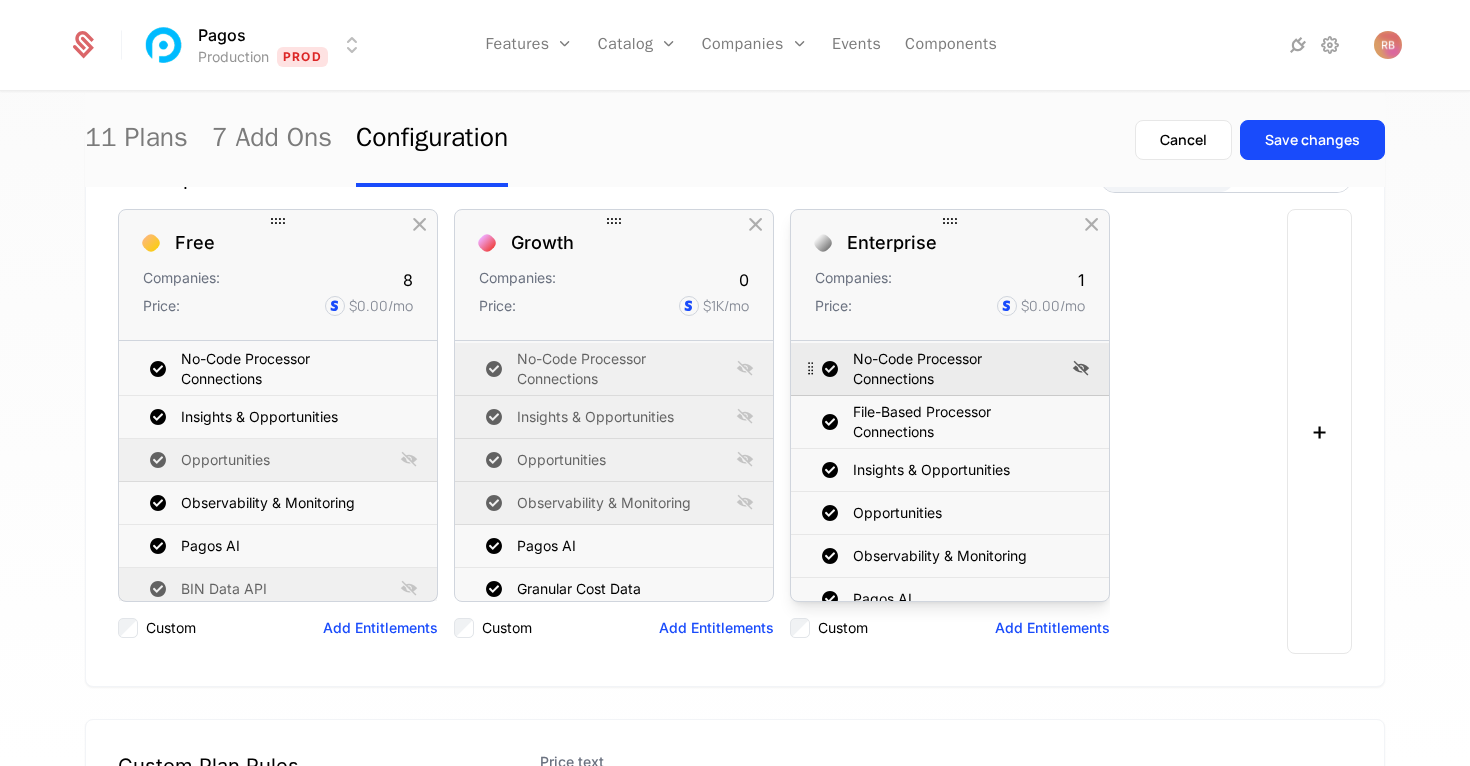 click at bounding box center (1081, 368) 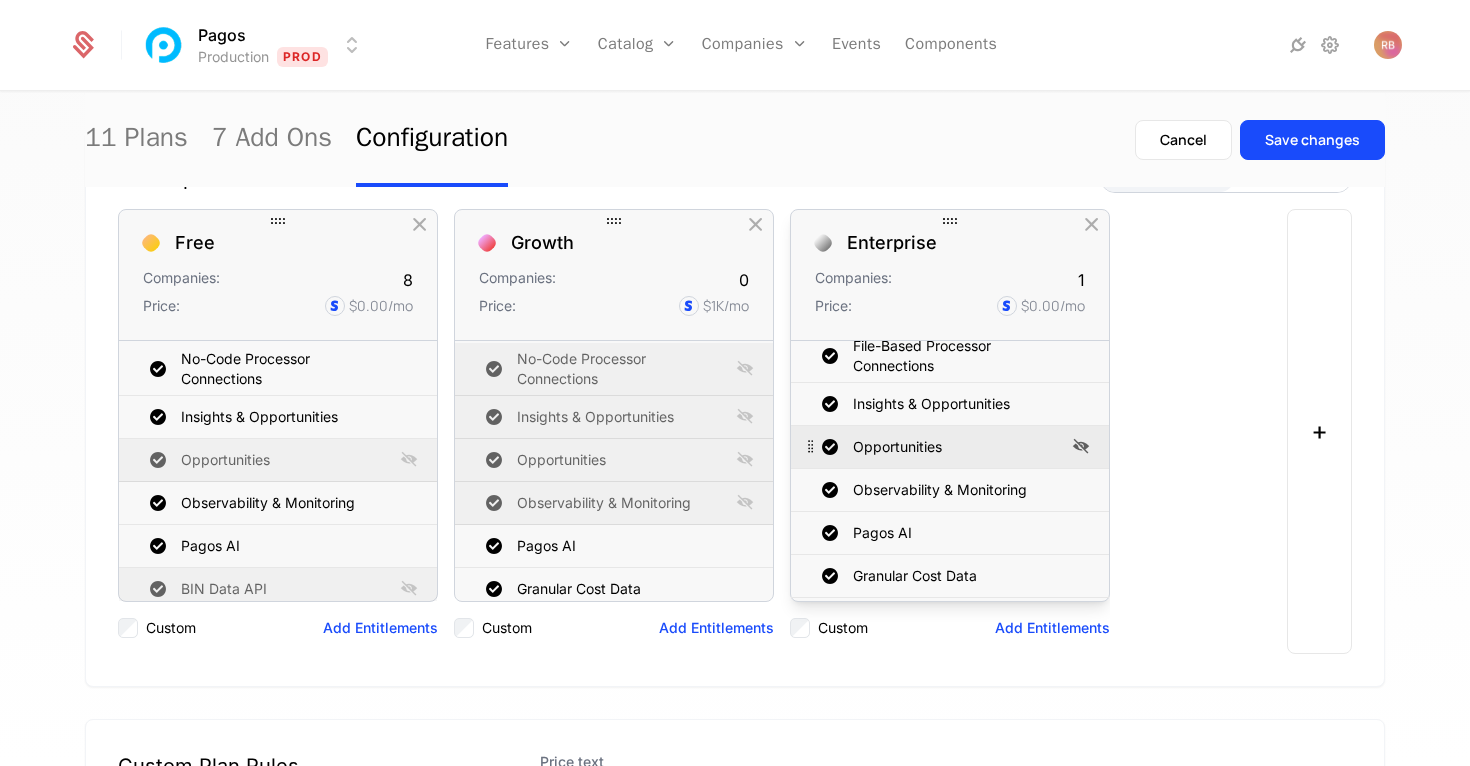 scroll, scrollTop: 82, scrollLeft: 0, axis: vertical 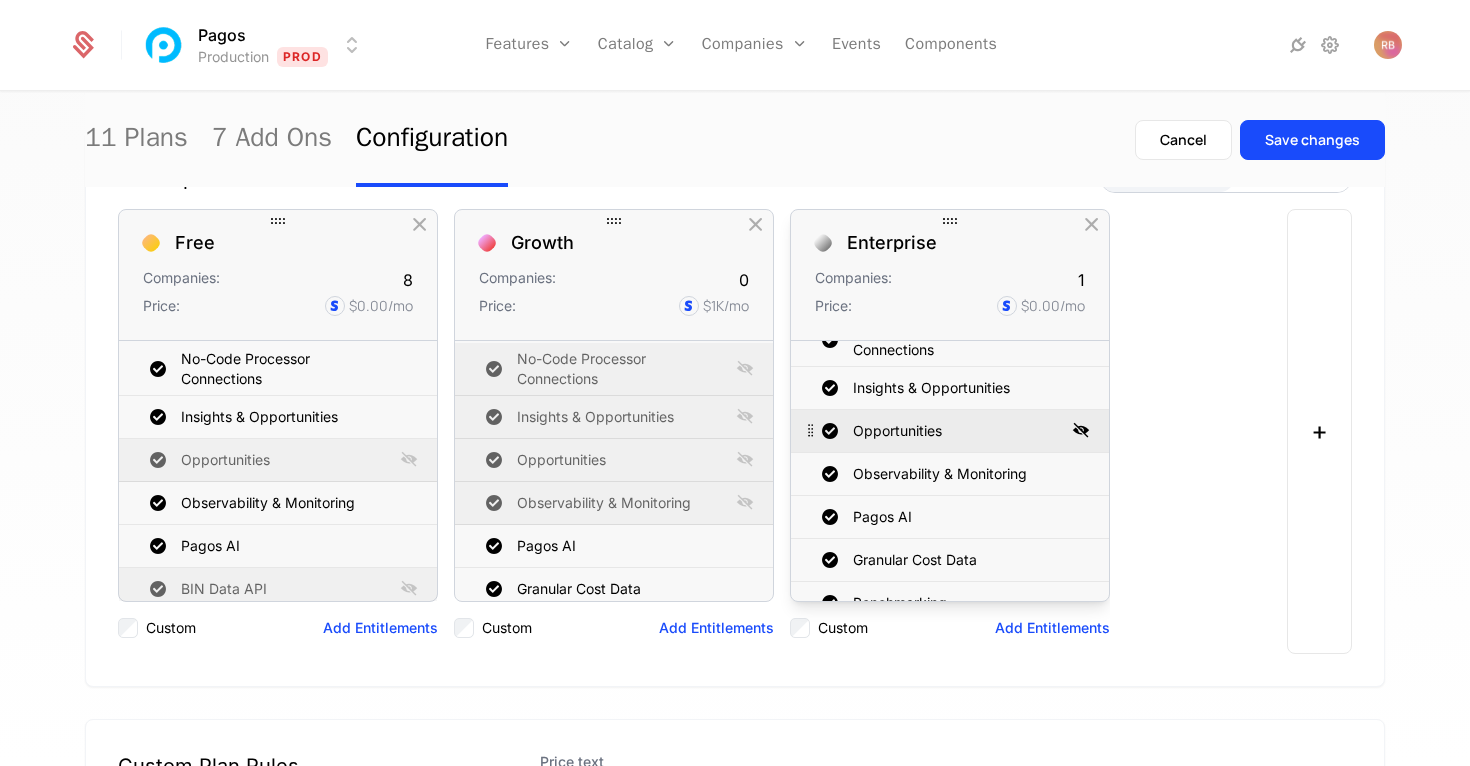 click at bounding box center (1081, 430) 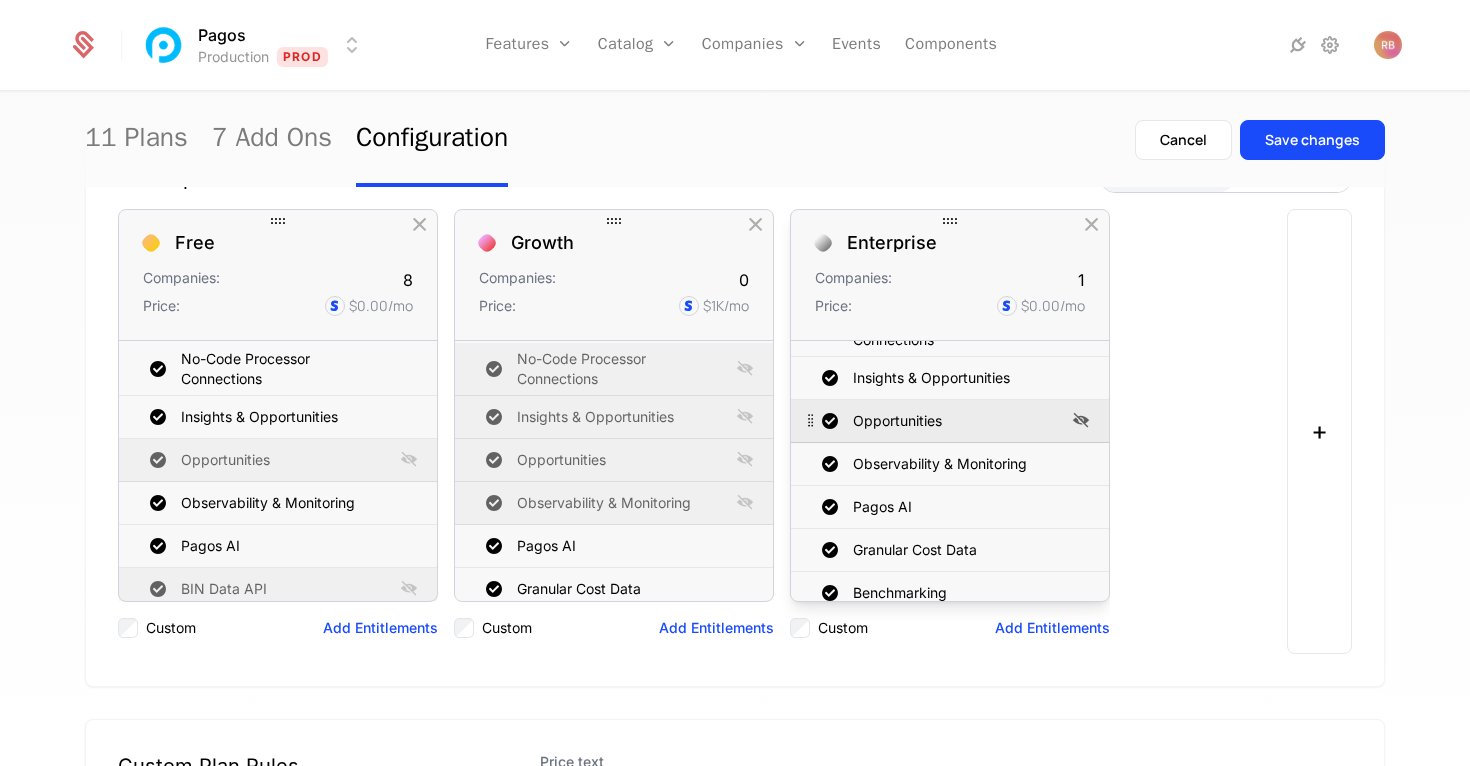 scroll, scrollTop: 96, scrollLeft: 0, axis: vertical 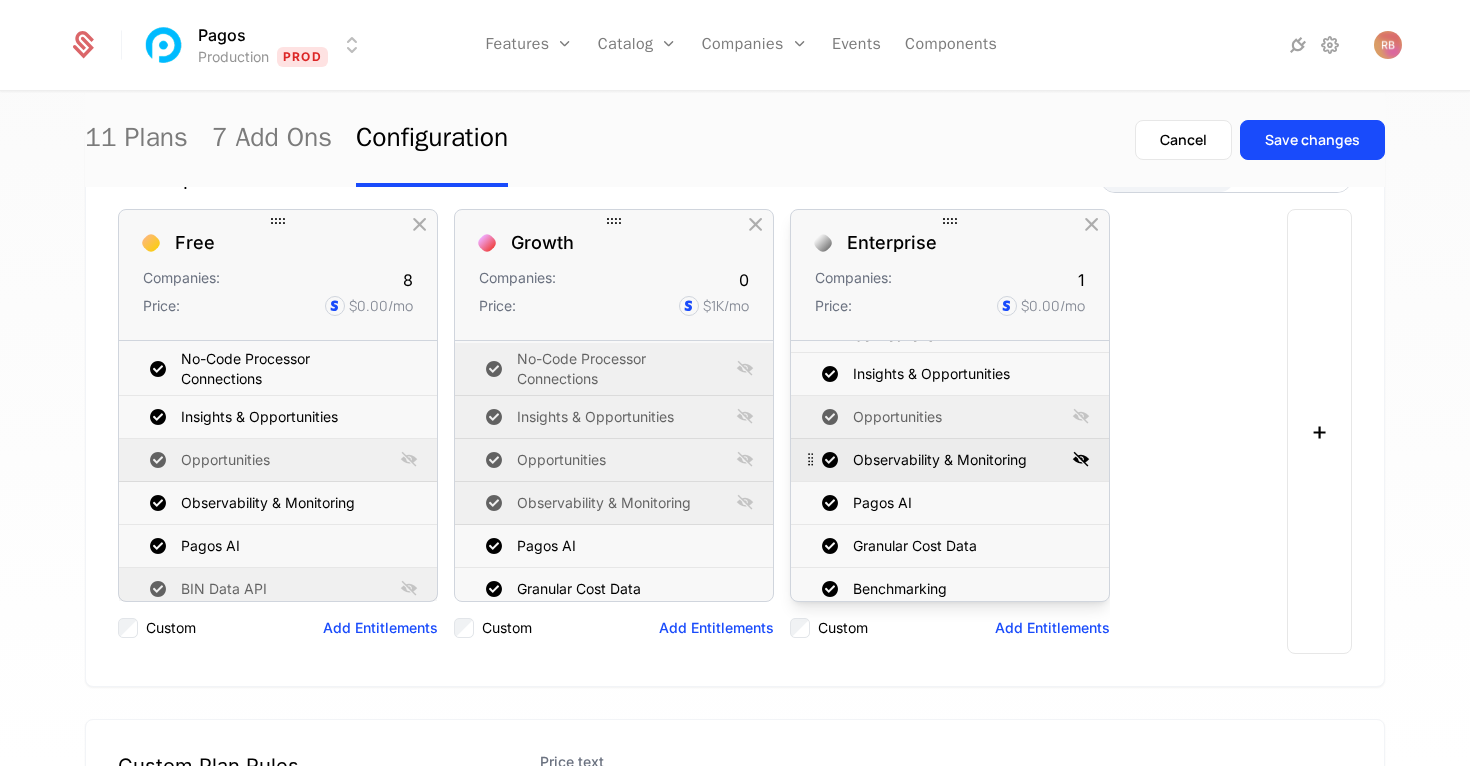 click at bounding box center (1081, 459) 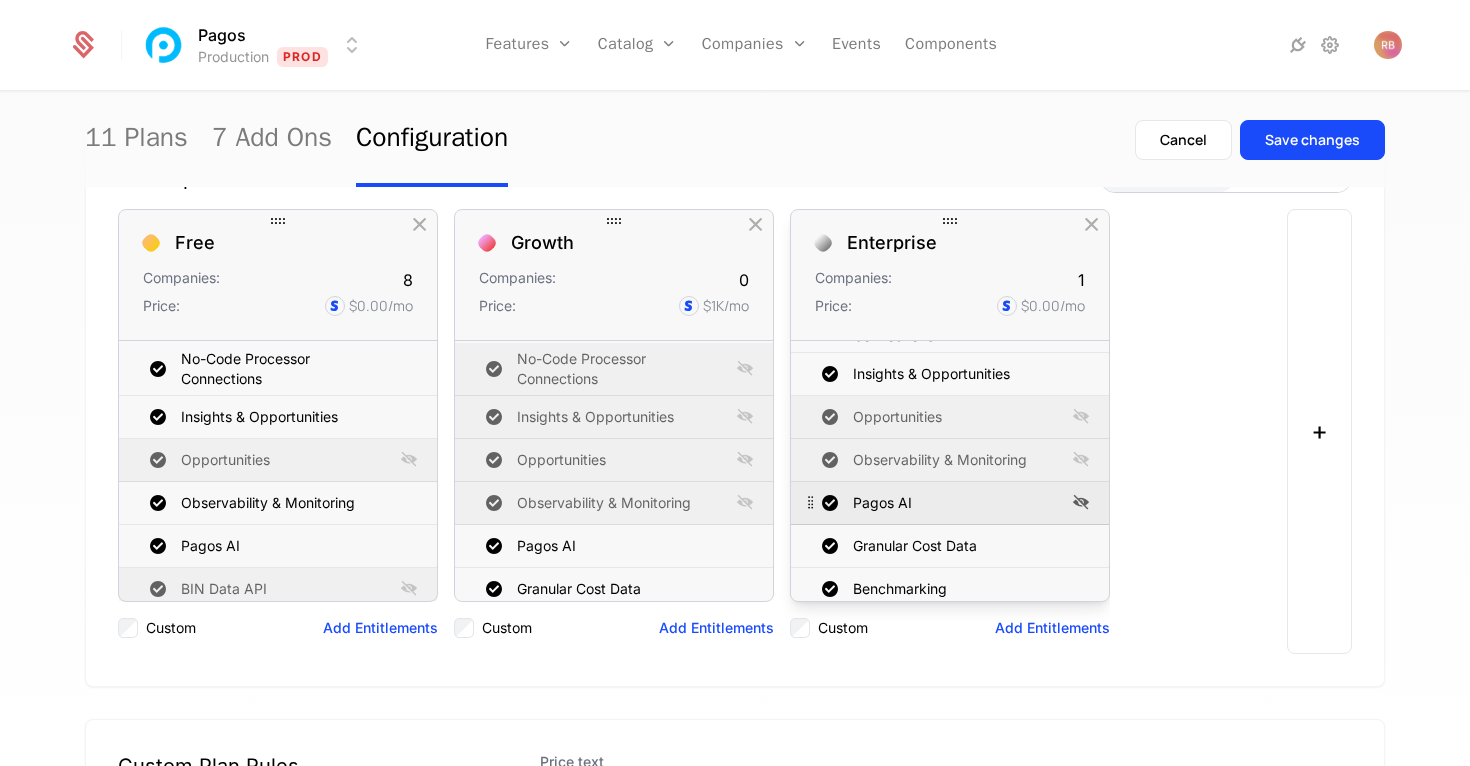 click at bounding box center [1081, 502] 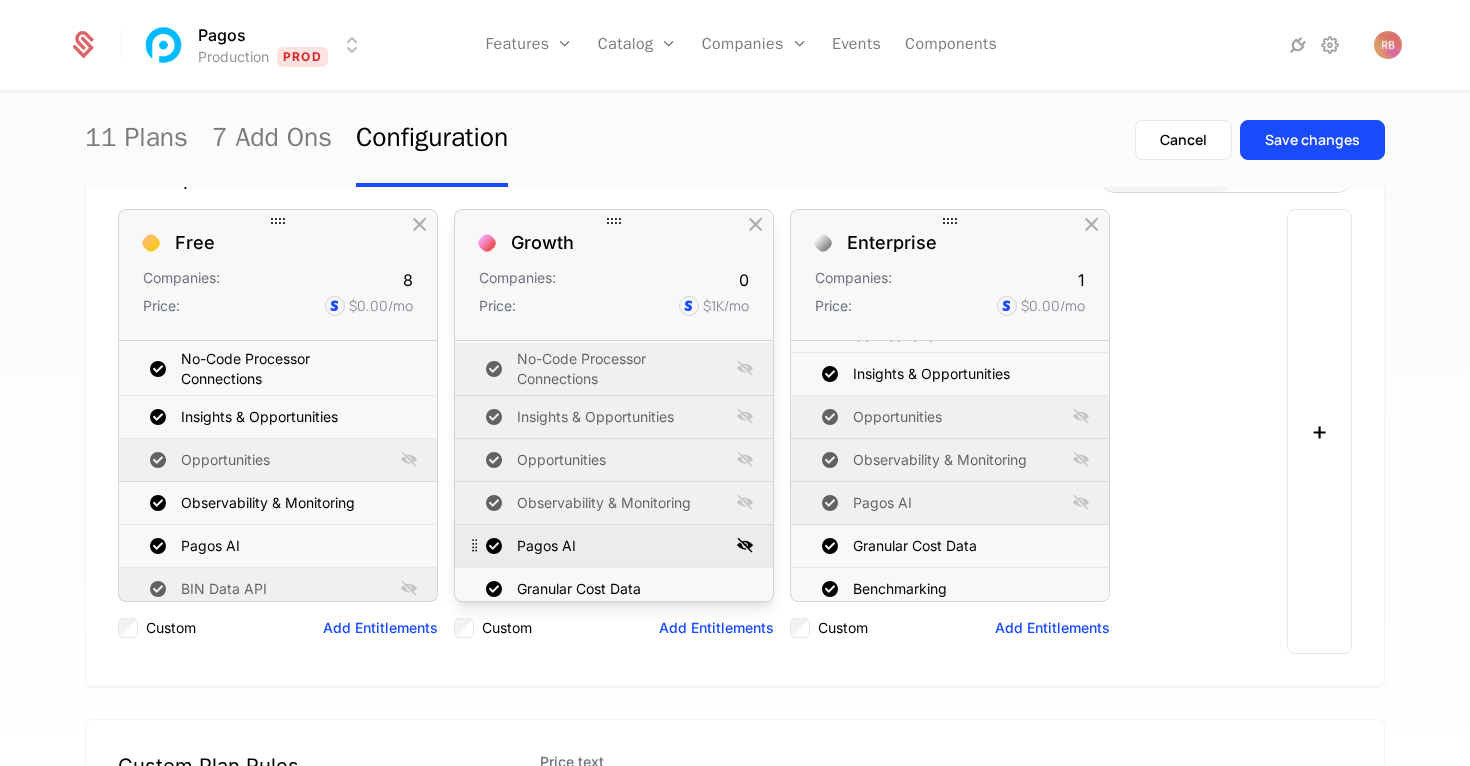 click at bounding box center (745, 545) 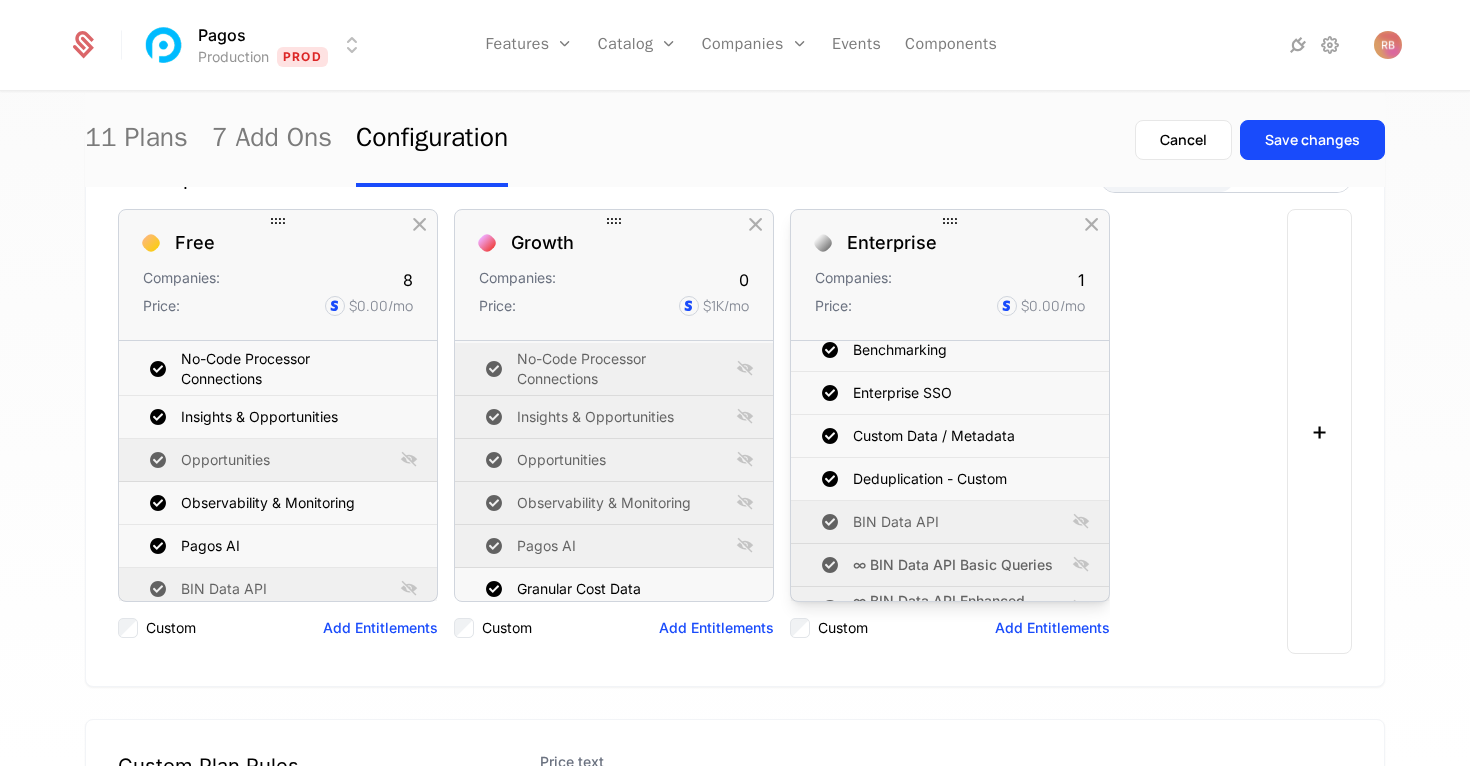 scroll, scrollTop: 349, scrollLeft: 0, axis: vertical 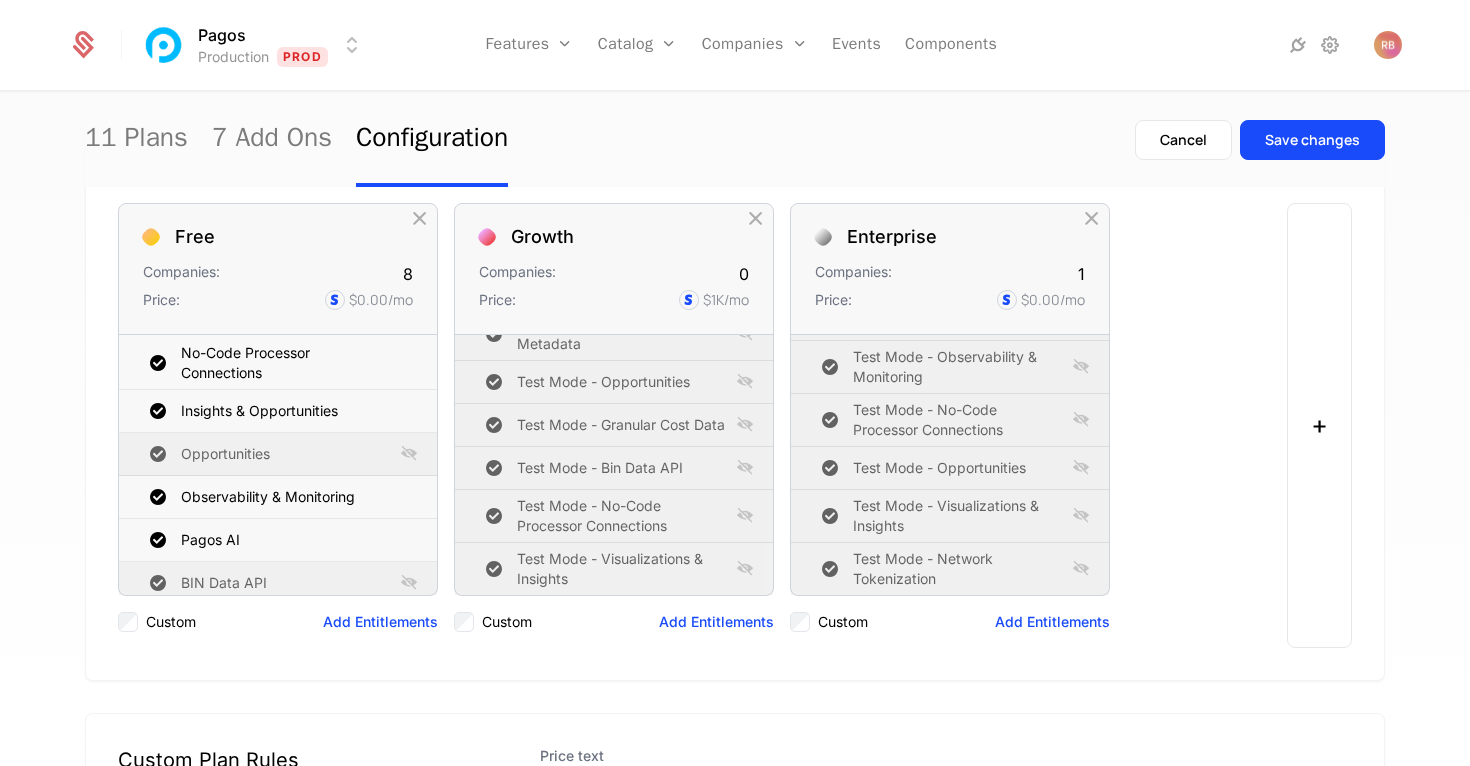 click on "Cancel Save changes" at bounding box center (1260, 140) 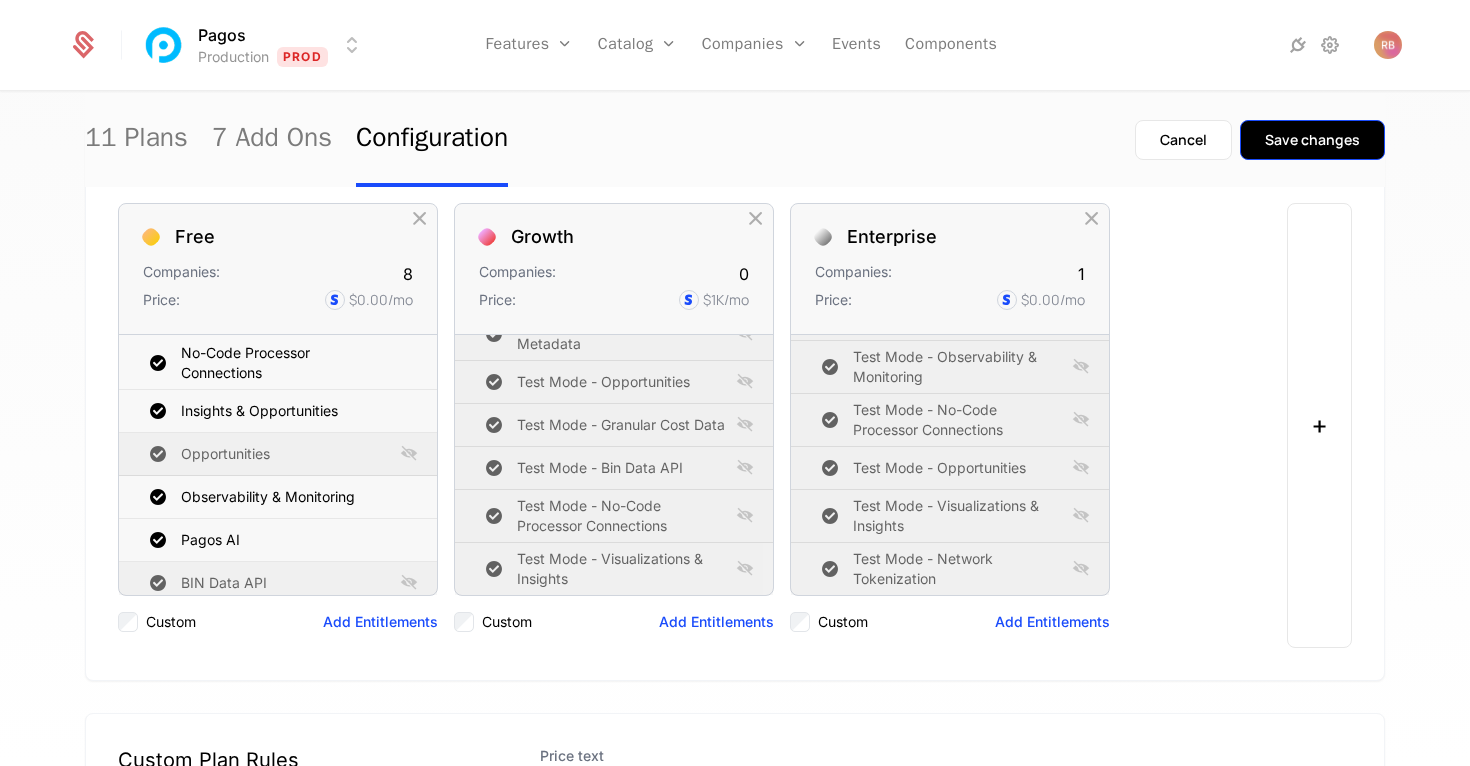 click on "Save changes" at bounding box center (1312, 140) 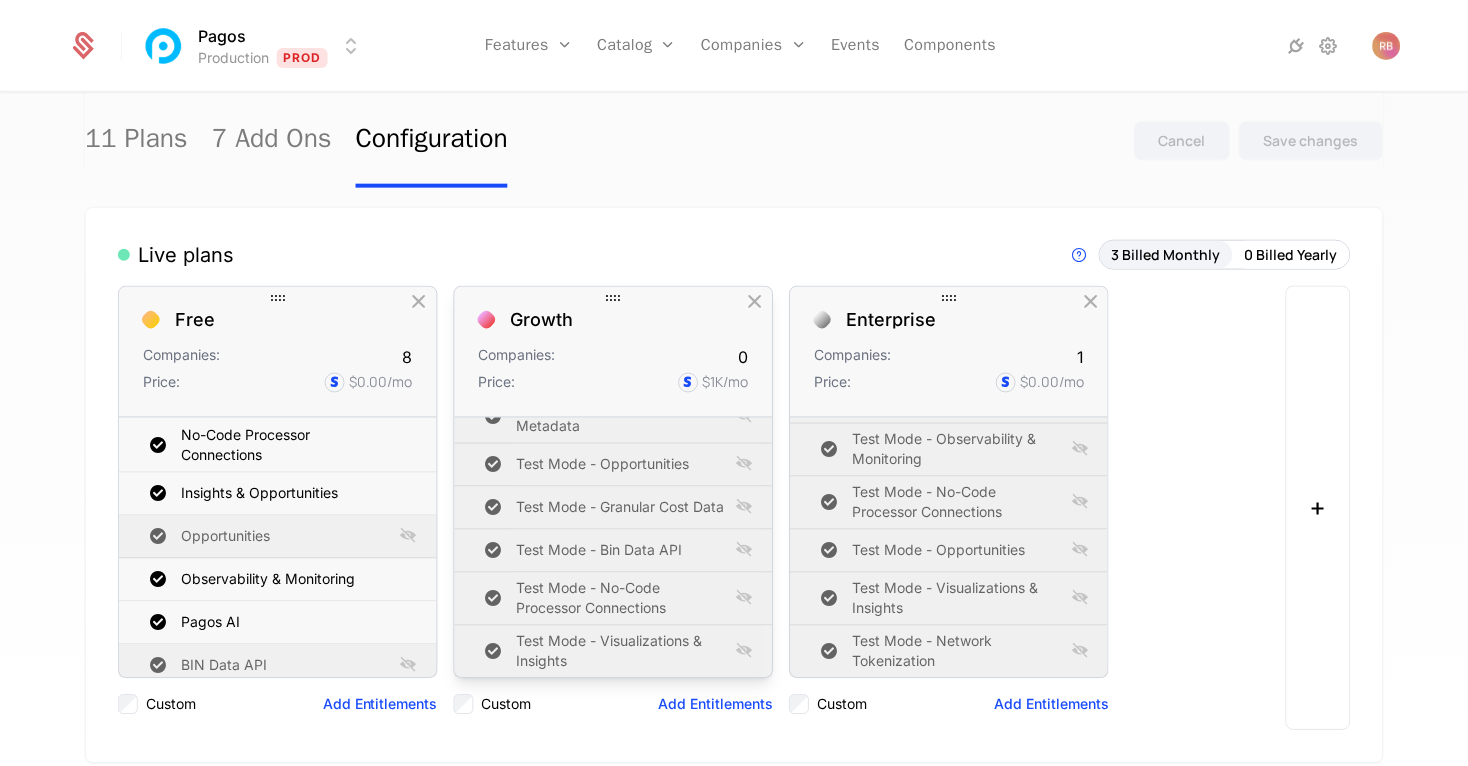 scroll, scrollTop: 162, scrollLeft: 0, axis: vertical 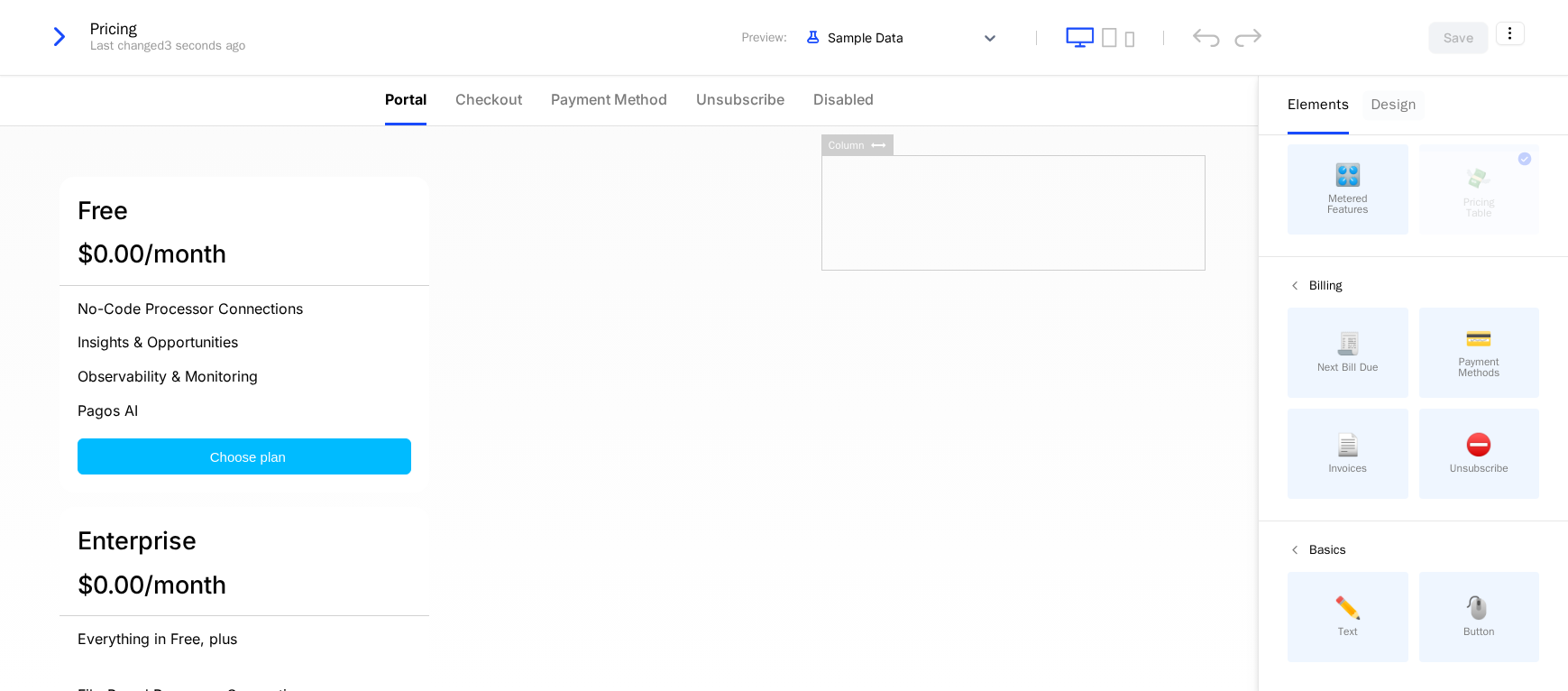 click on "Design" at bounding box center [1393, 105] 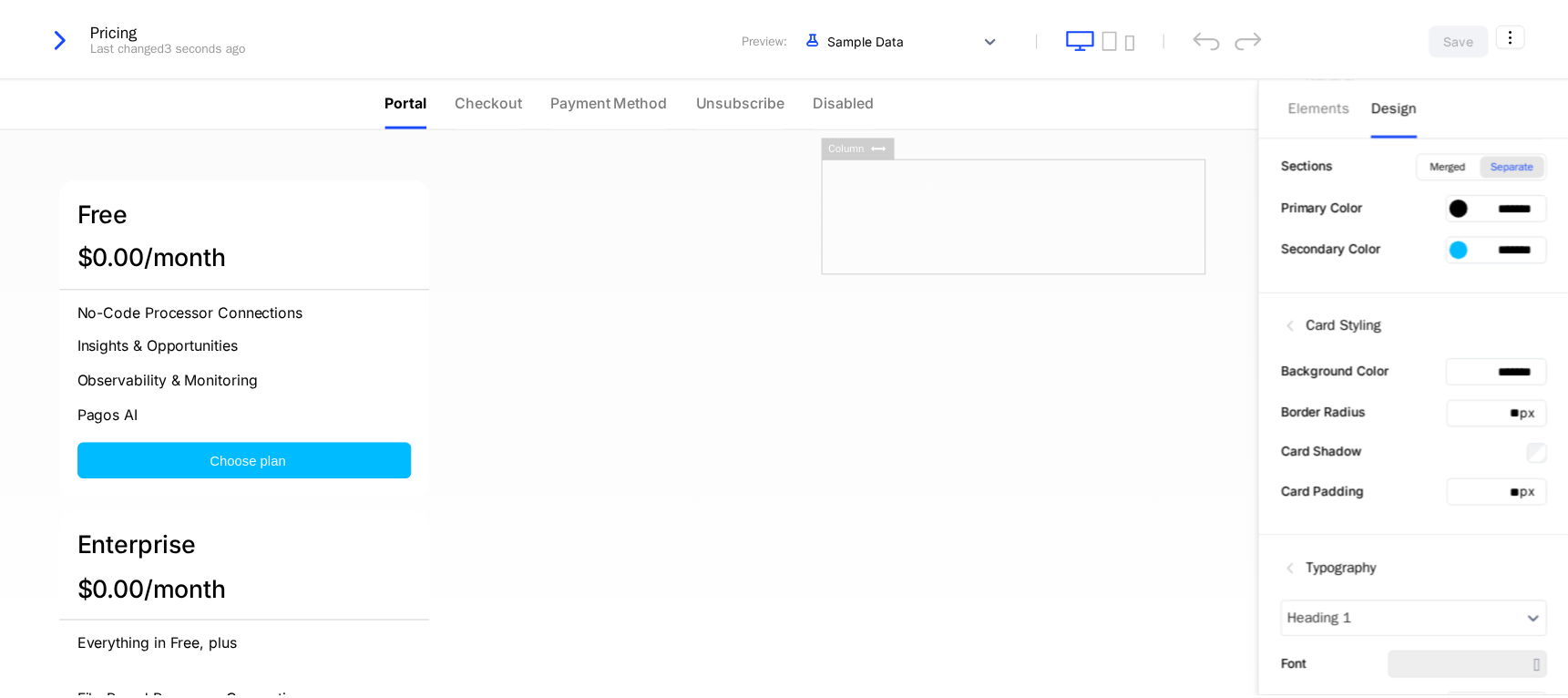 scroll, scrollTop: 455, scrollLeft: 0, axis: vertical 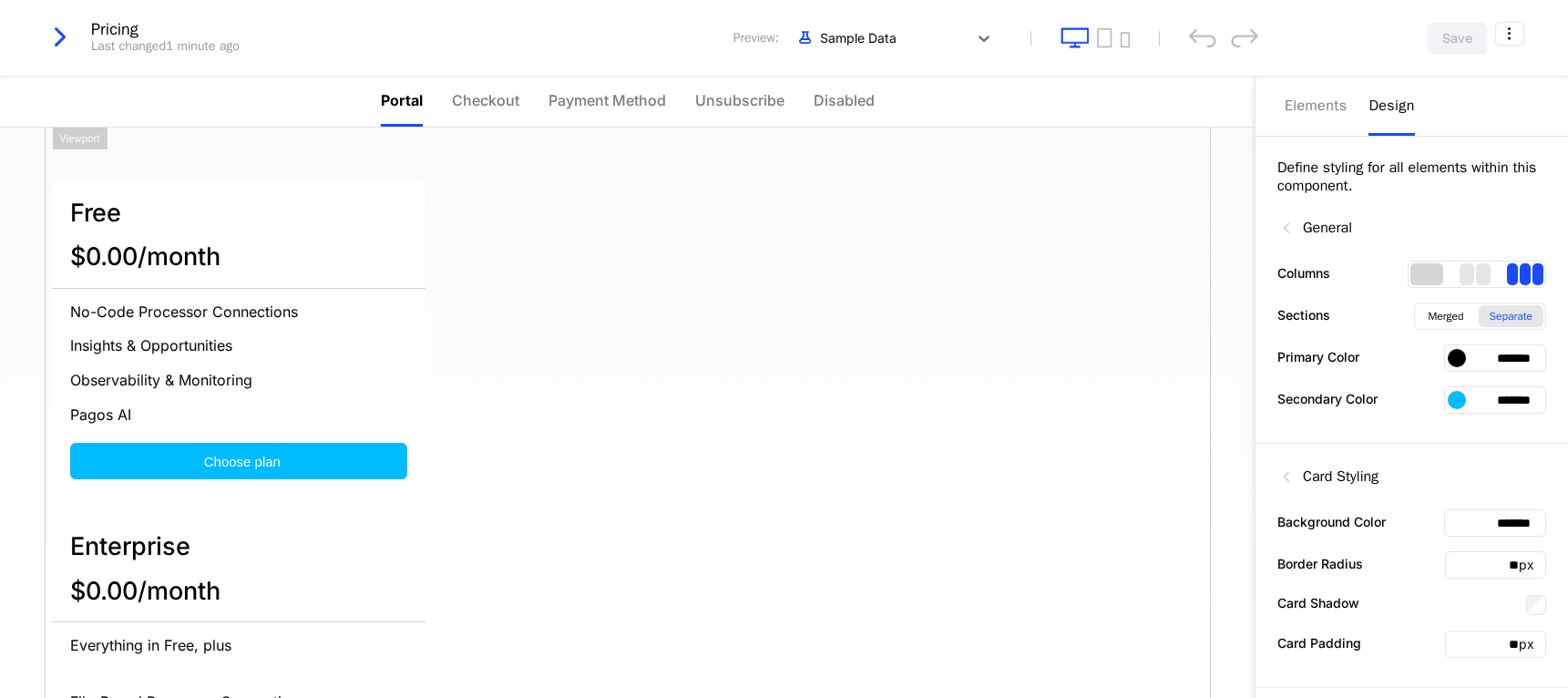 click at bounding box center (1427, 274) 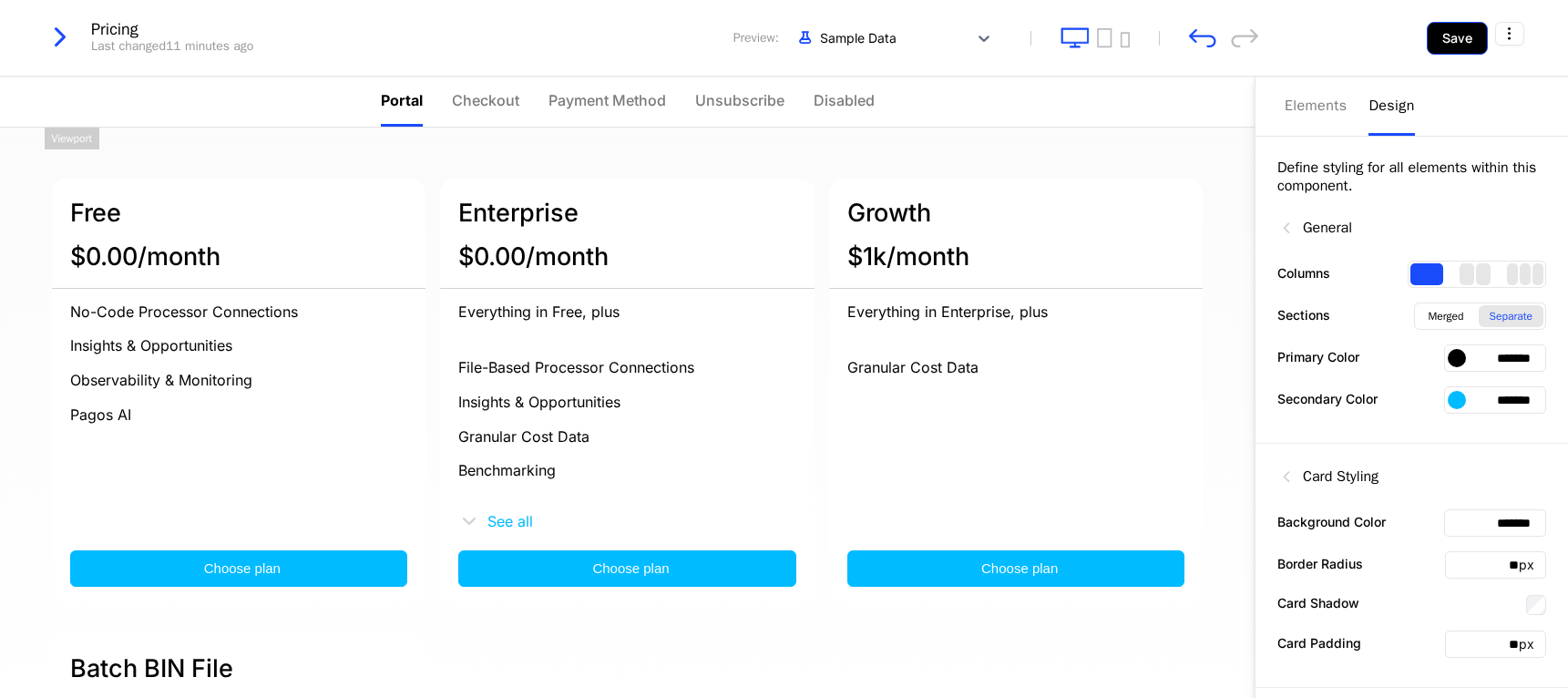 click on "Save" at bounding box center (1457, 38) 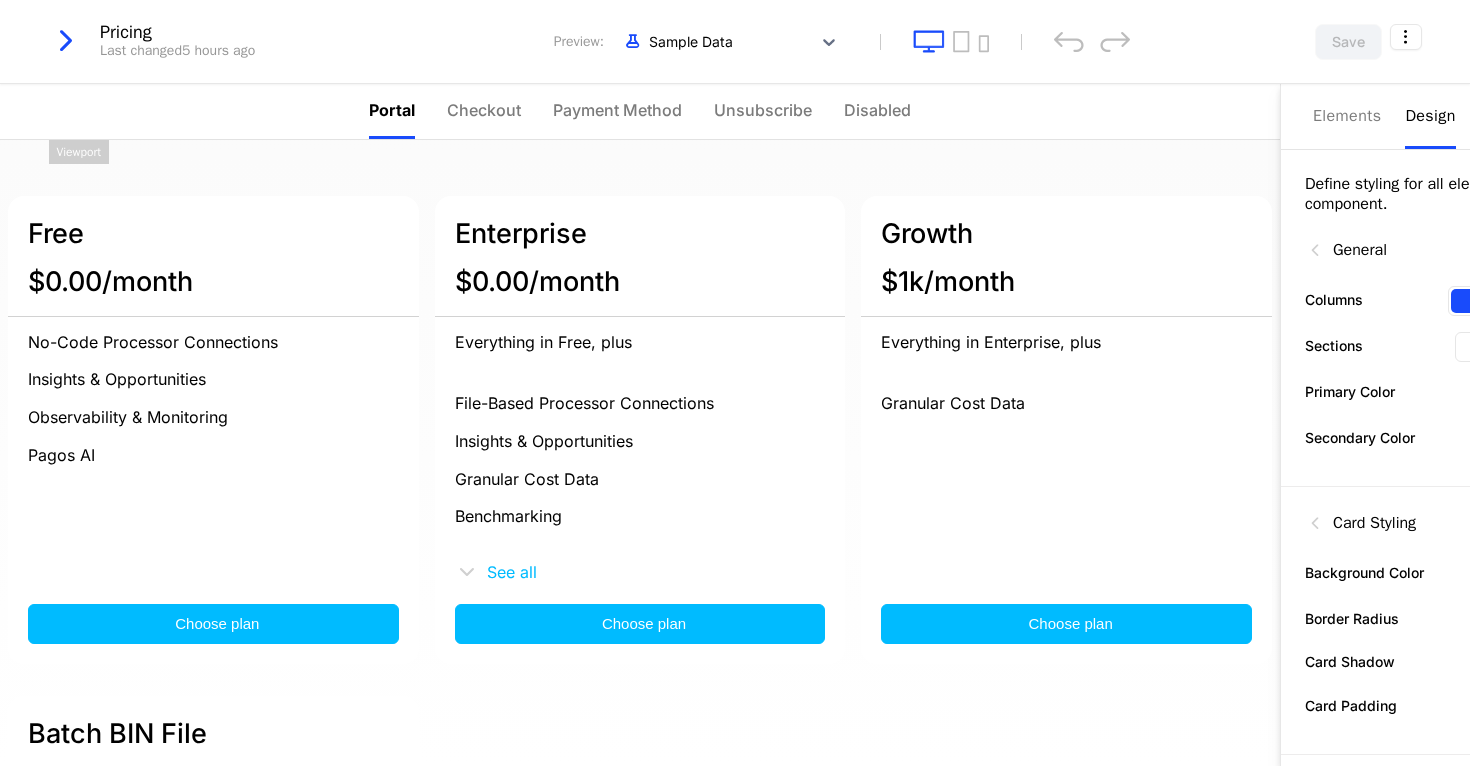 scroll, scrollTop: 0, scrollLeft: 0, axis: both 